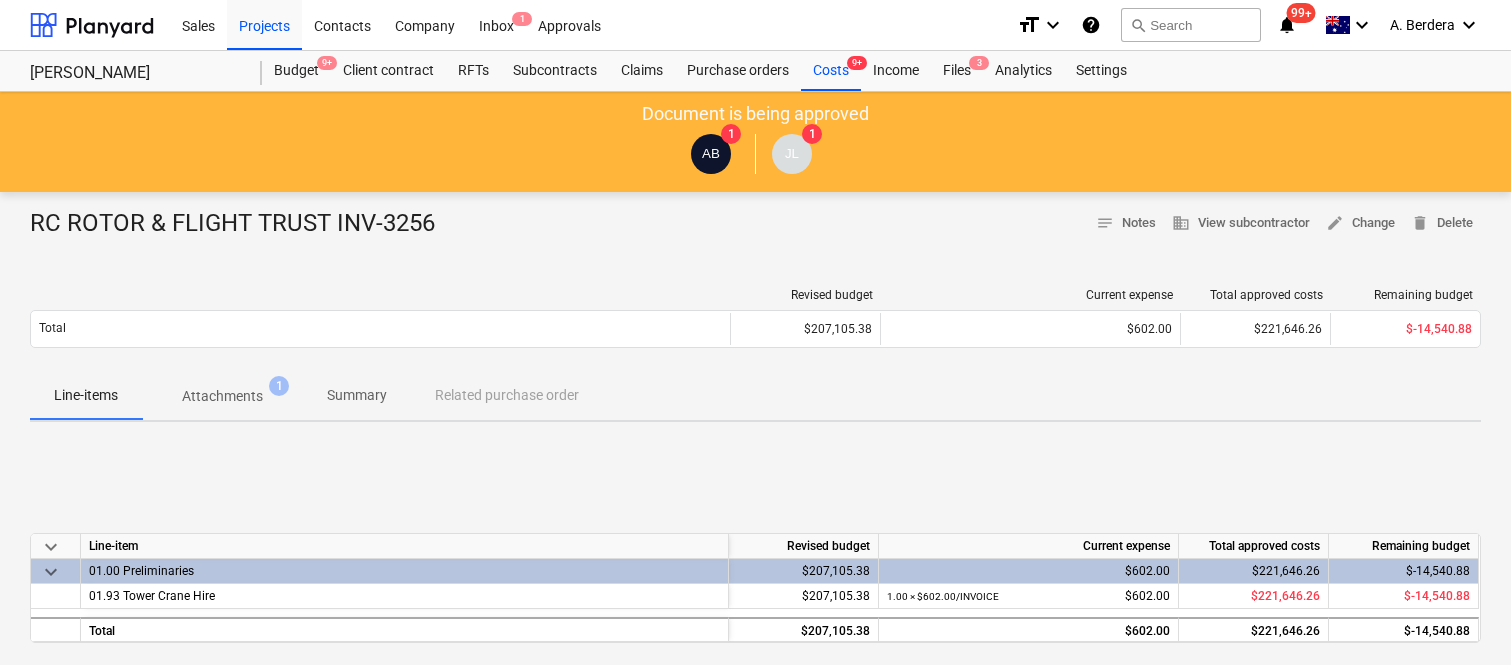 click on "Files 3" at bounding box center (957, 71) 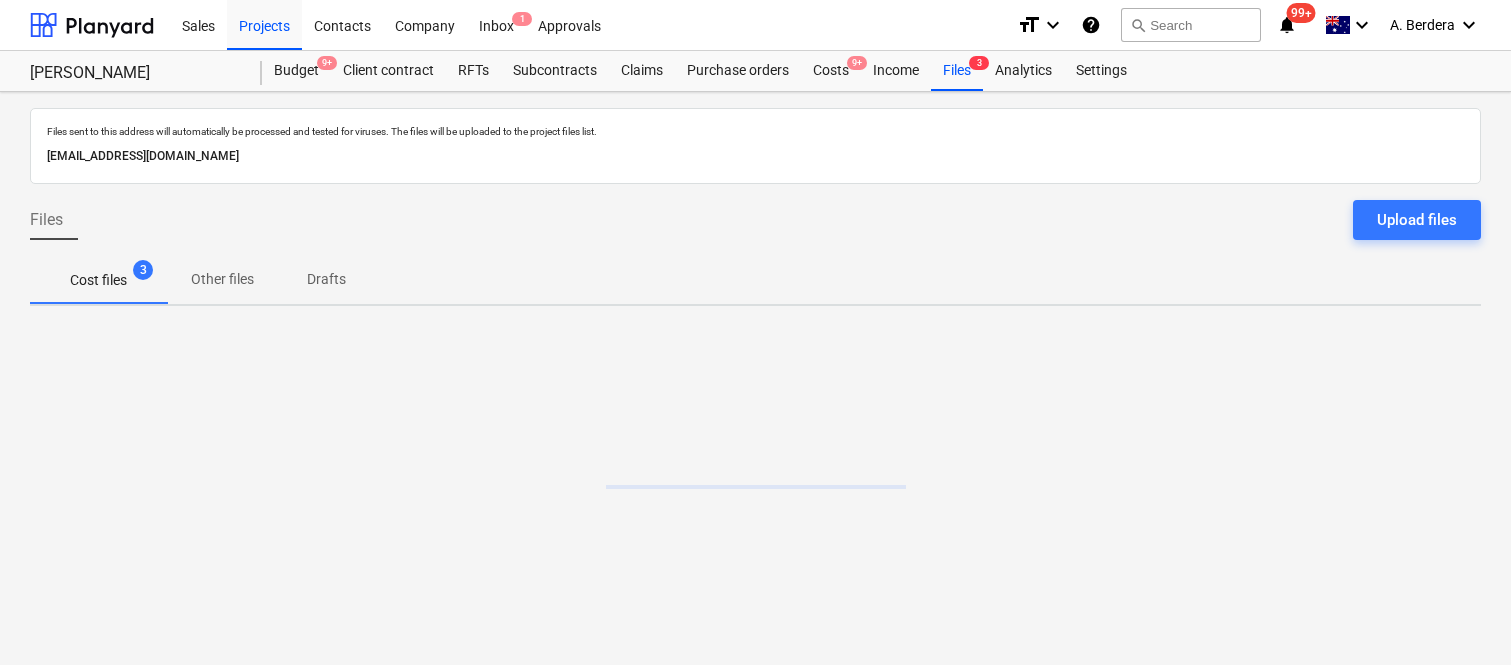 scroll, scrollTop: 0, scrollLeft: 0, axis: both 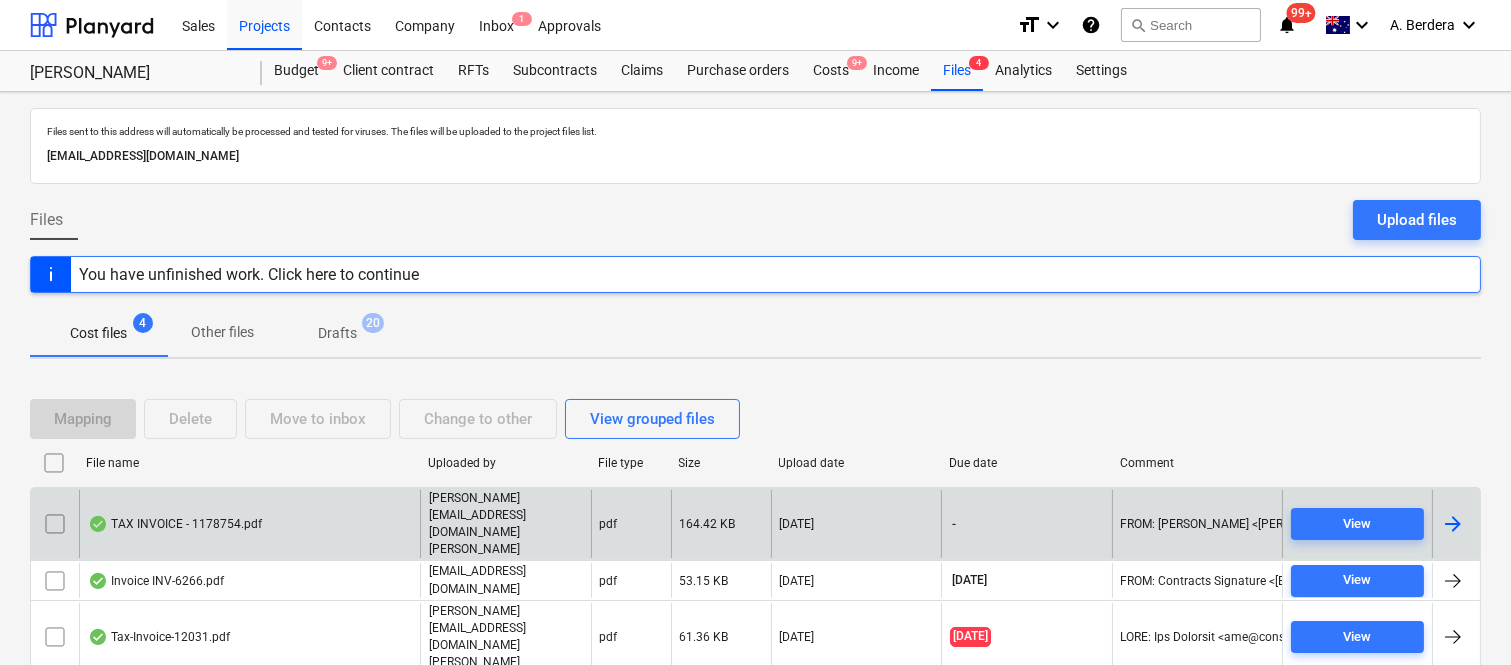 click on "TAX INVOICE - 1178754.pdf" at bounding box center [249, 524] 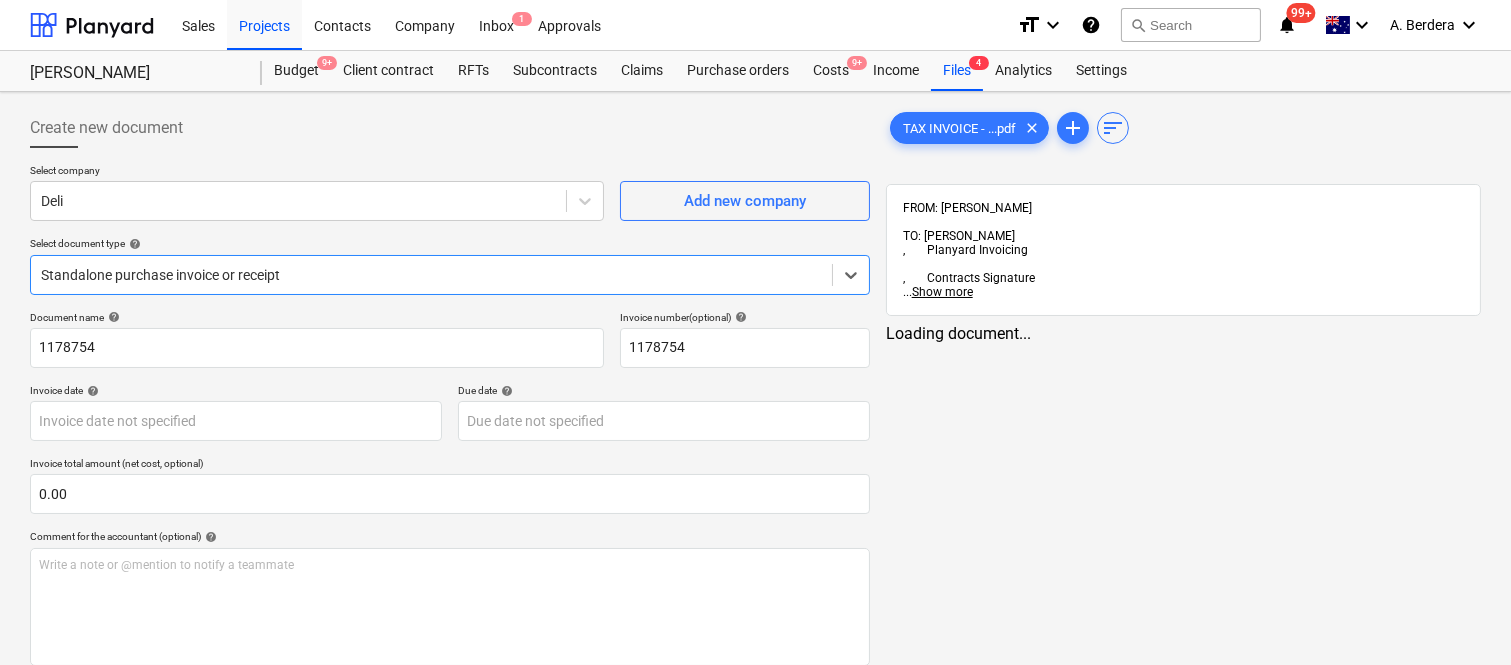 type on "1178754" 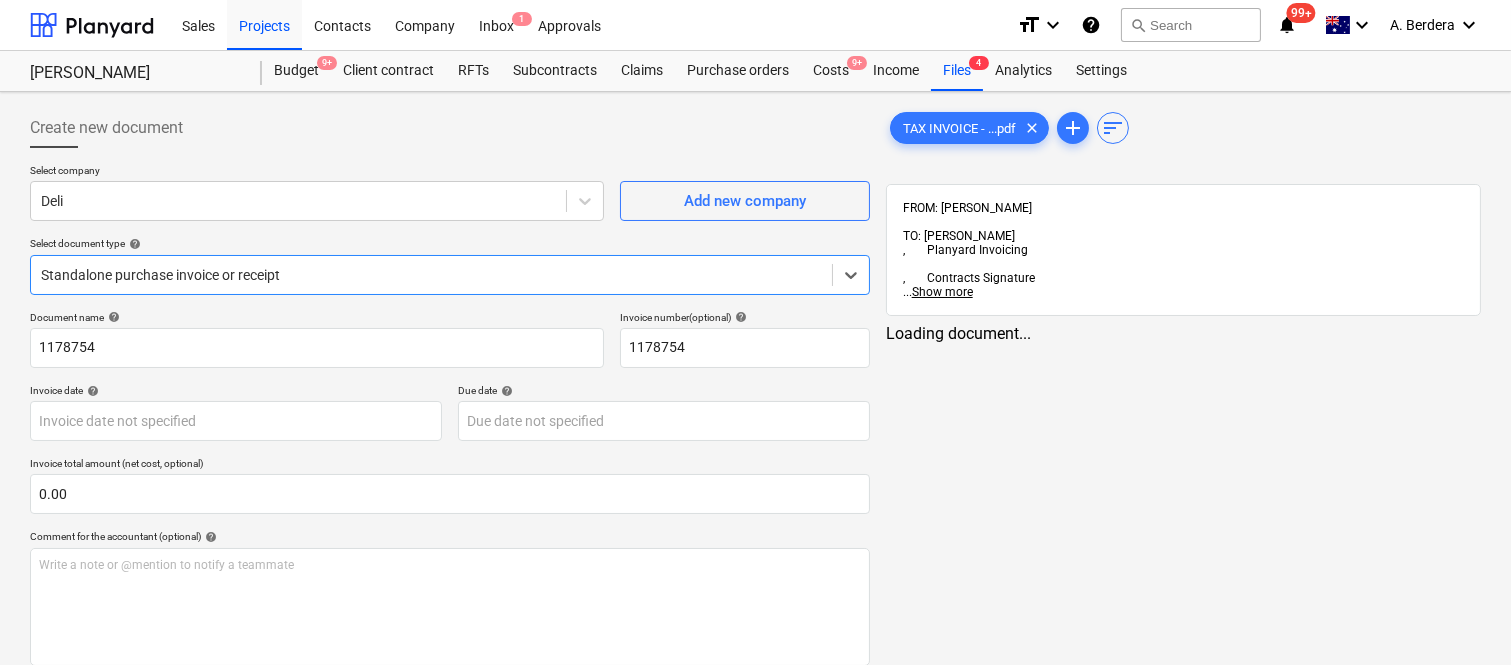 type on "1178754" 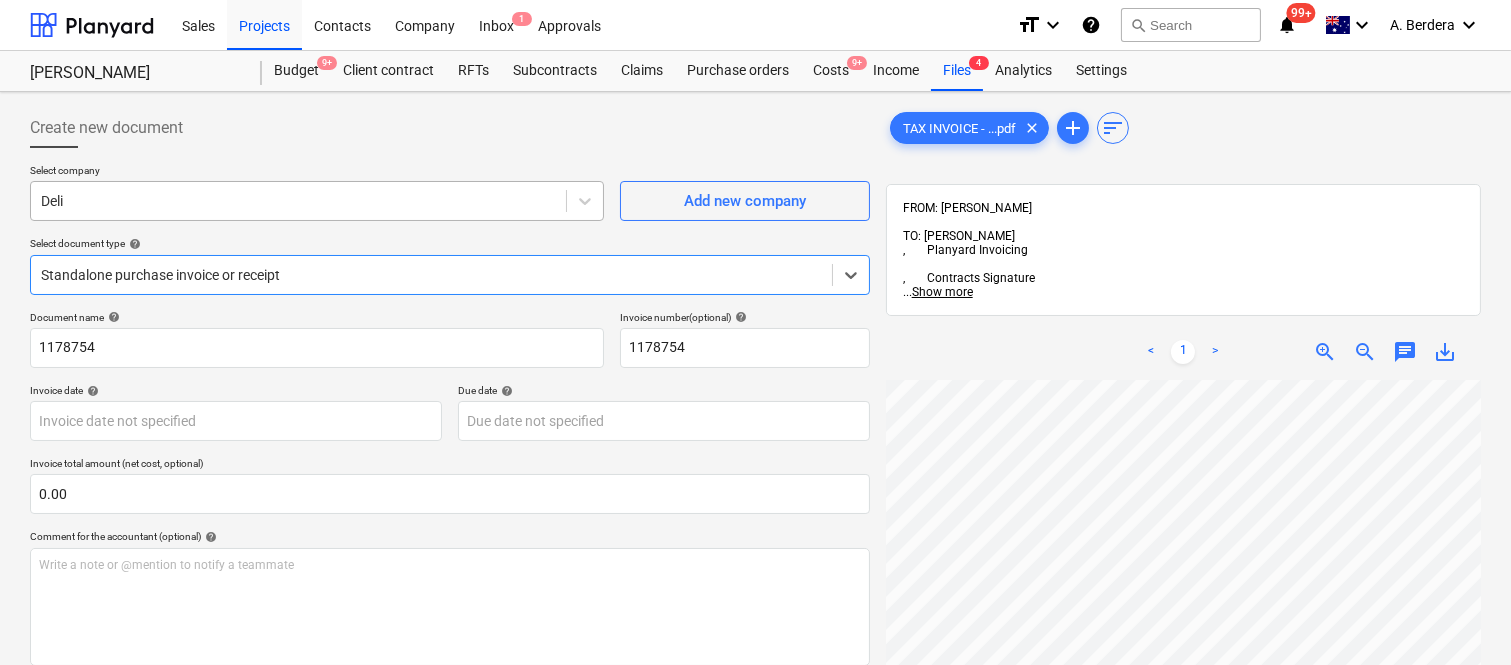 click at bounding box center (298, 201) 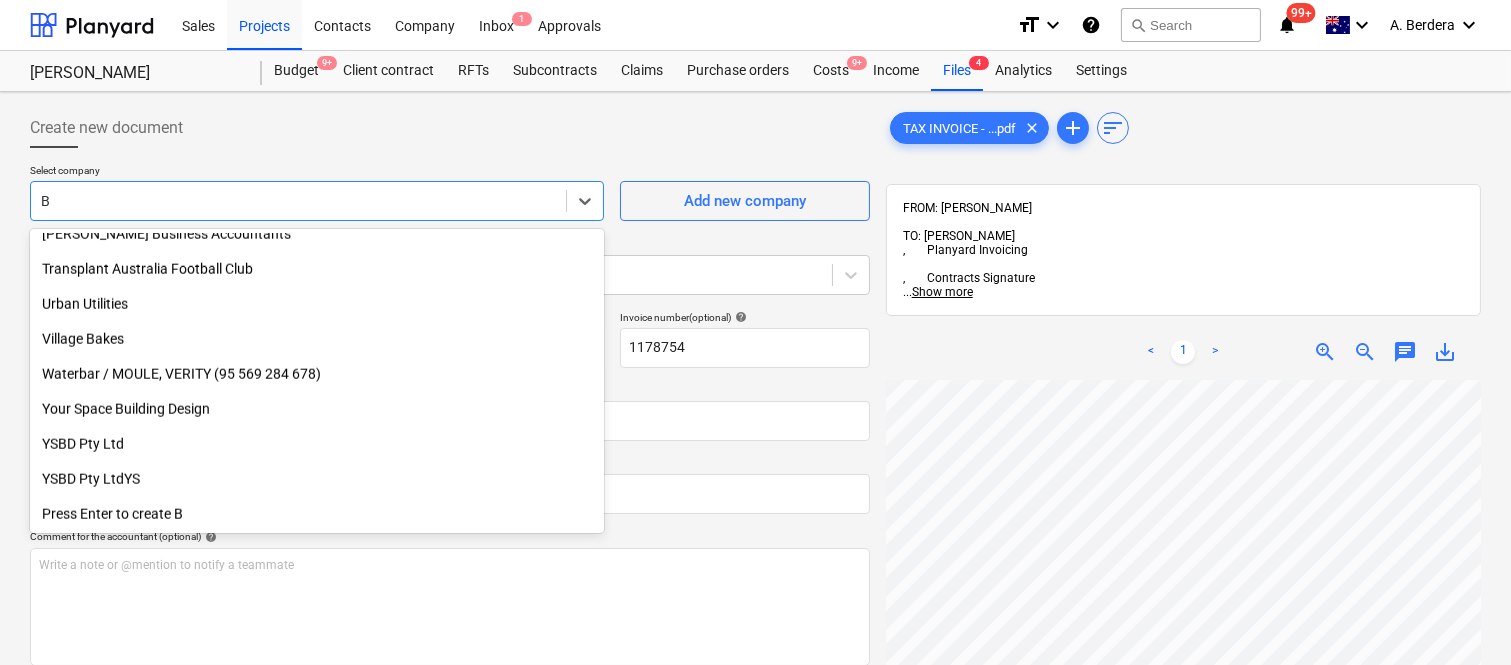 scroll, scrollTop: 4285, scrollLeft: 0, axis: vertical 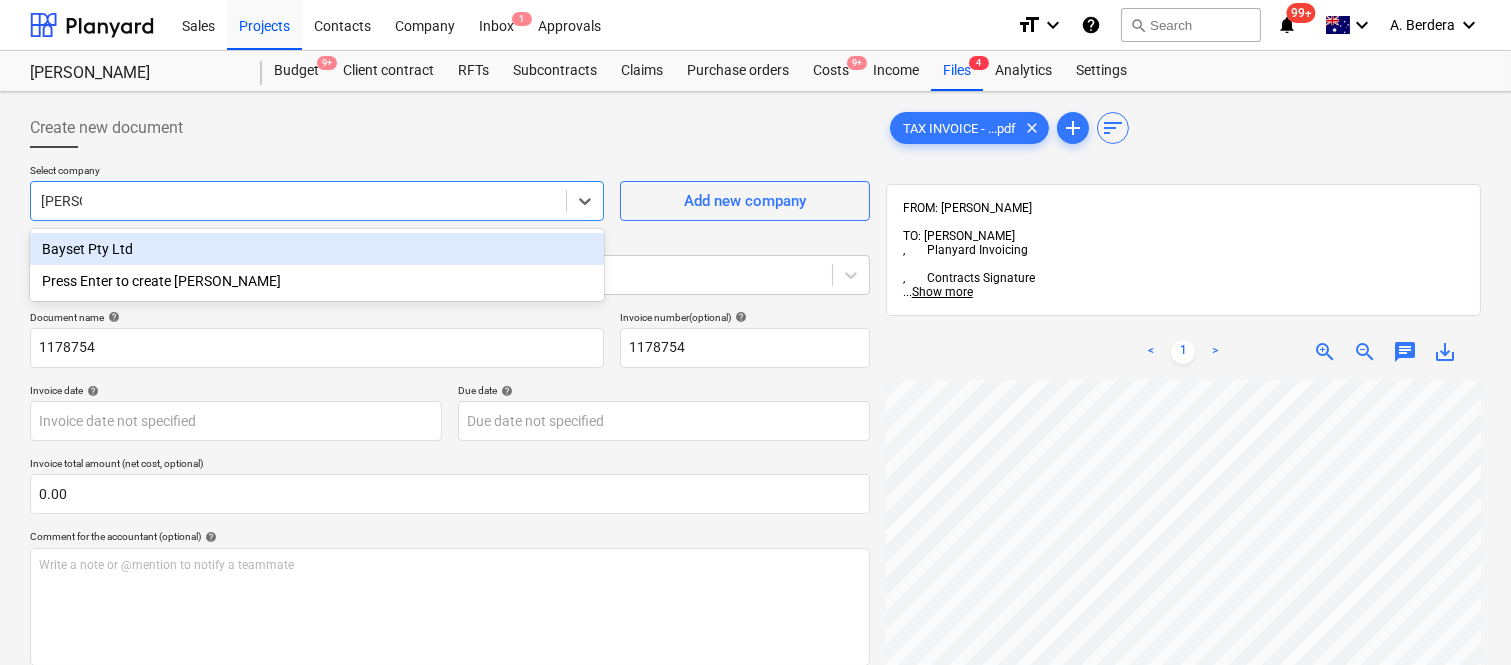 type on "Bayset" 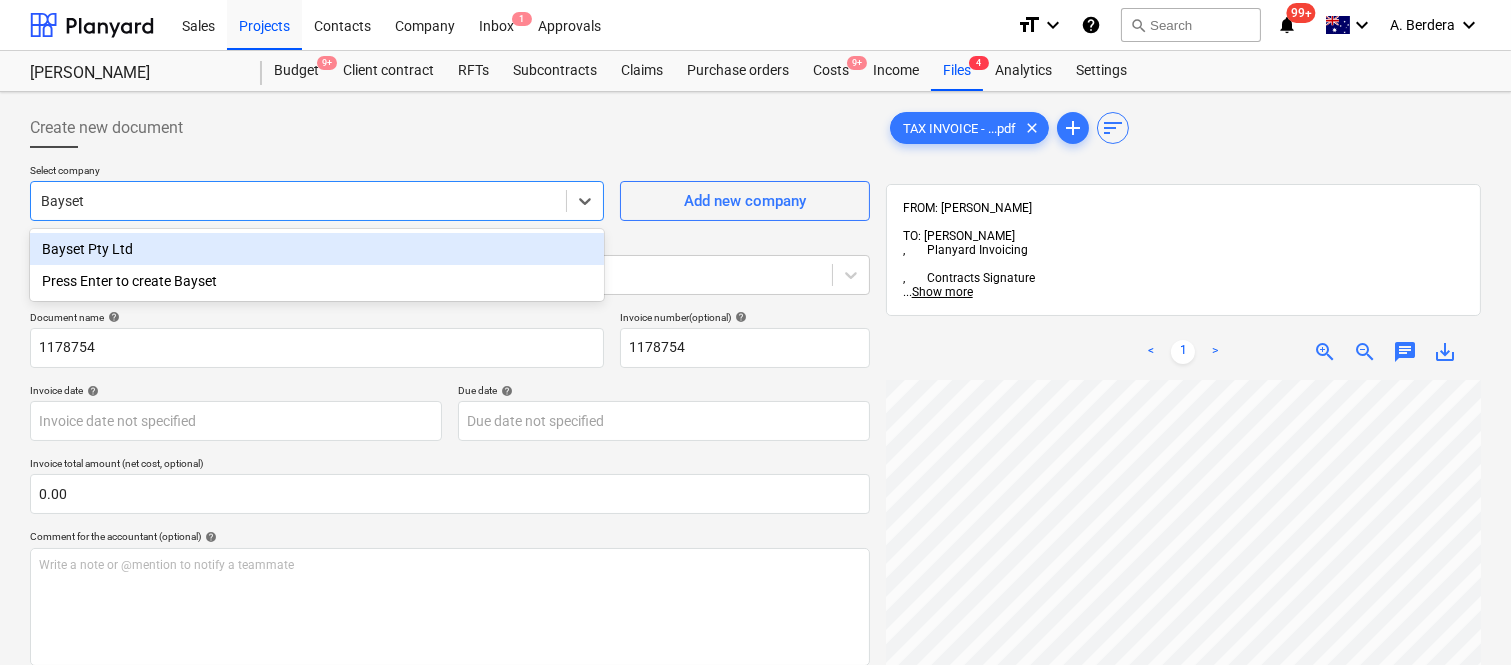 click on "Bayset Pty Ltd" at bounding box center [317, 249] 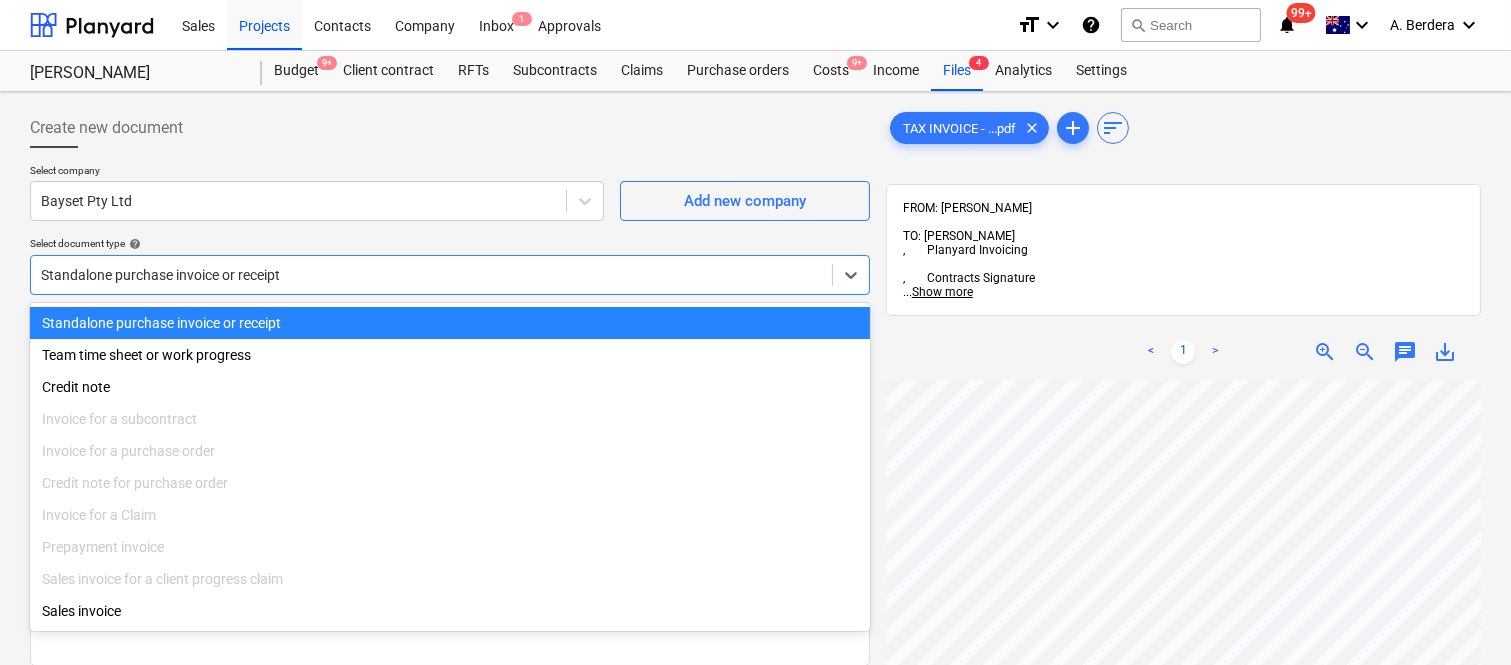 click on "Standalone purchase invoice or receipt" at bounding box center (431, 275) 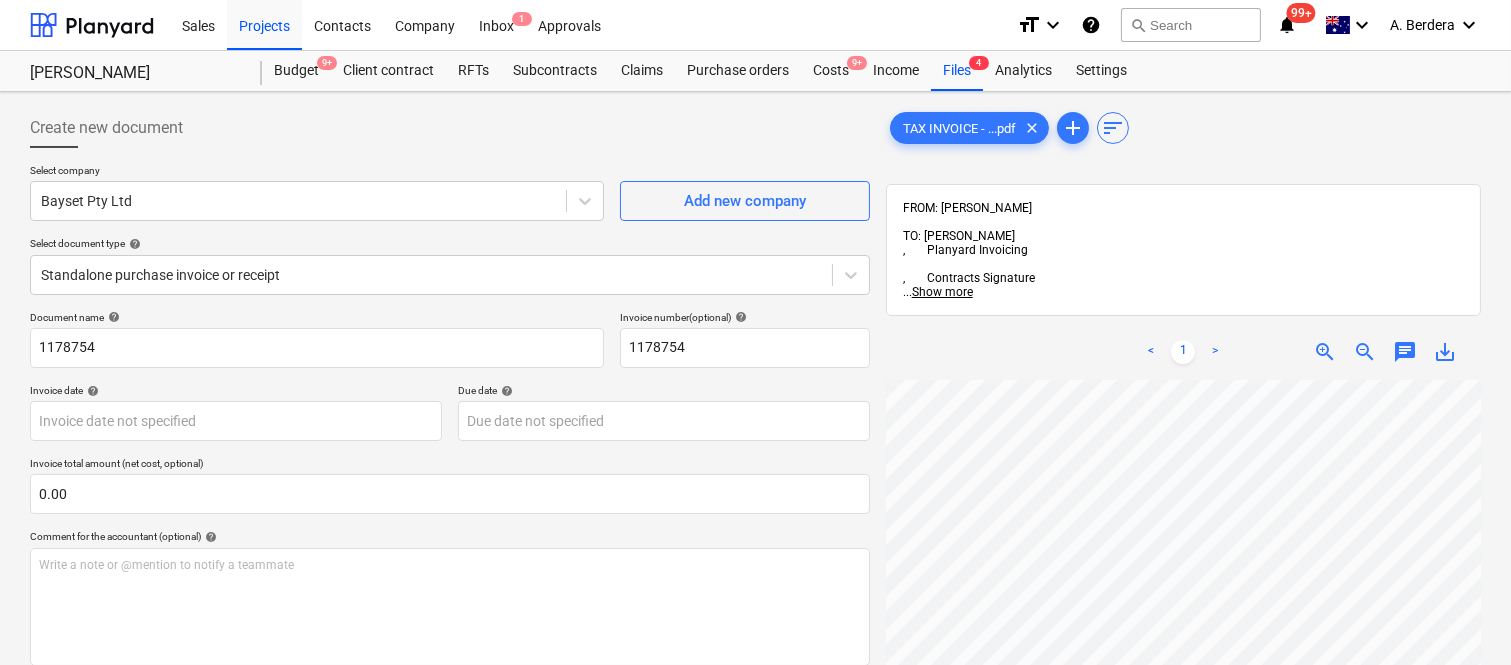 click on "Document name help" at bounding box center [317, 317] 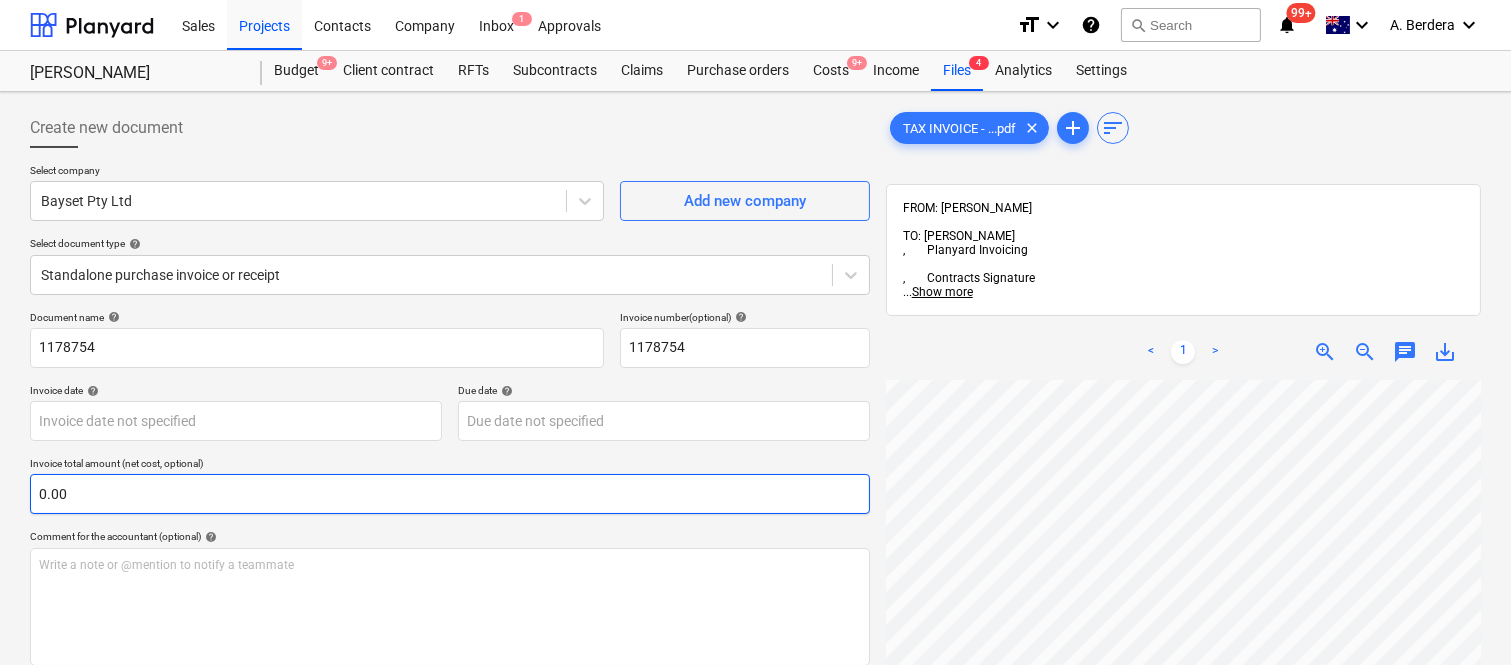 scroll, scrollTop: 53, scrollLeft: 682, axis: both 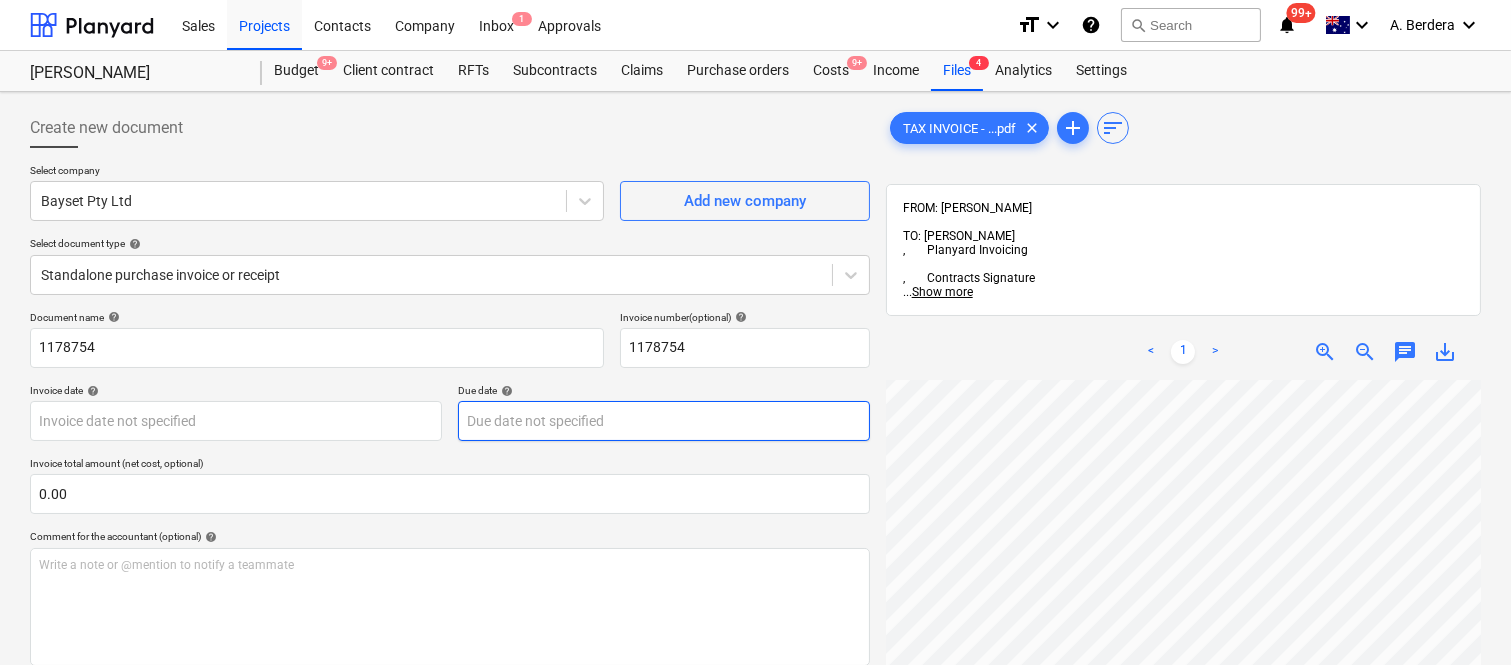 click on "Create new document Select company Bayset Pty Ltd   Add new company Select document type help Standalone purchase invoice or receipt Document name help 1178754 Invoice number  (optional) help 1178754 Invoice date help Press the down arrow key to interact with the calendar and
select a date. Press the question mark key to get the keyboard shortcuts for changing dates. Due date help Press the down arrow key to interact with the calendar and
select a date. Press the question mark key to get the keyboard shortcuts for changing dates. Invoice total amount (net cost, optional) 0.00 Comment for the accountant (optional) help Write a note or @mention to notify a teammate ﻿ Clear Save Submit Allocated costs (net) $0.00 Select line-items to add help Search or select a line-item Select bulk TAX INVOICE - ...pdf clear add sort FROM: Joe Licastro  TO: Matthew Williams  , 	Planyard Invoicing , 	Contracts Signature  ...  Show more ...  Show more < 1 > zoom_in zoom_out chat 0 save_alt" at bounding box center (755, 548) 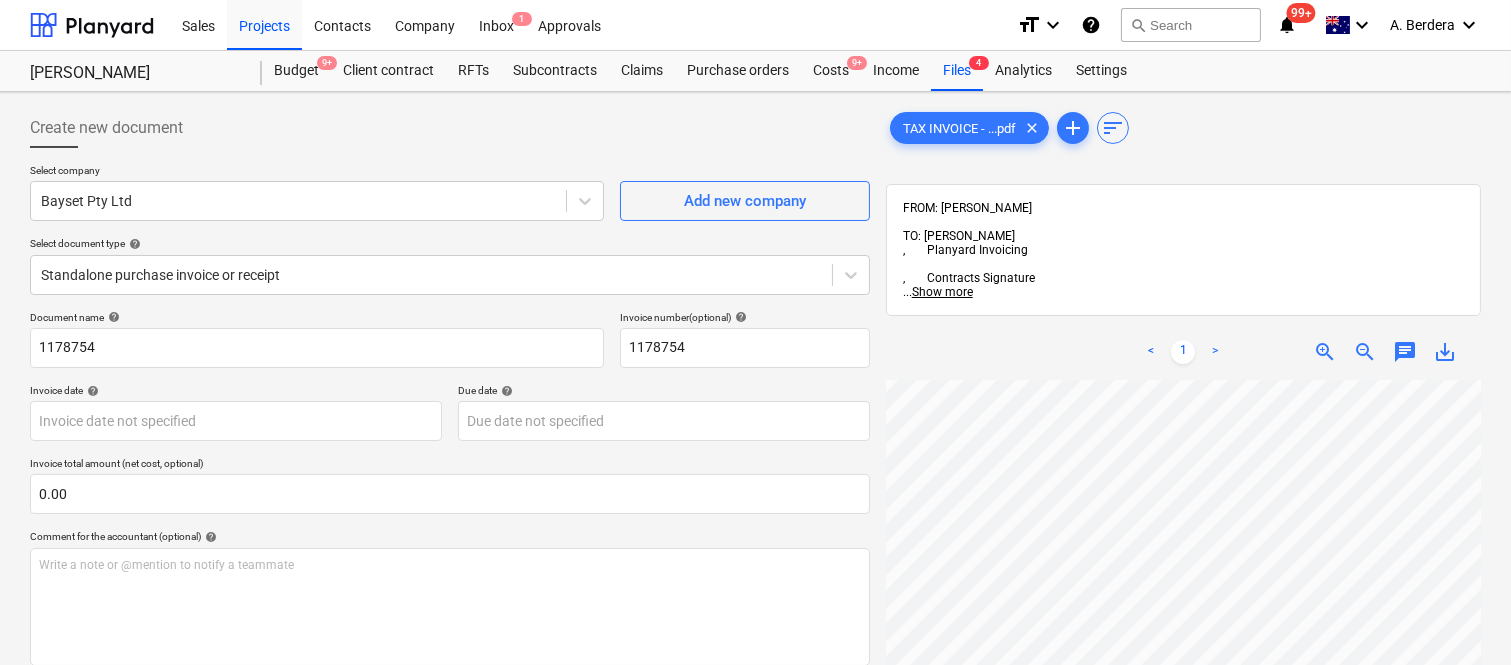 scroll, scrollTop: 0, scrollLeft: 887, axis: horizontal 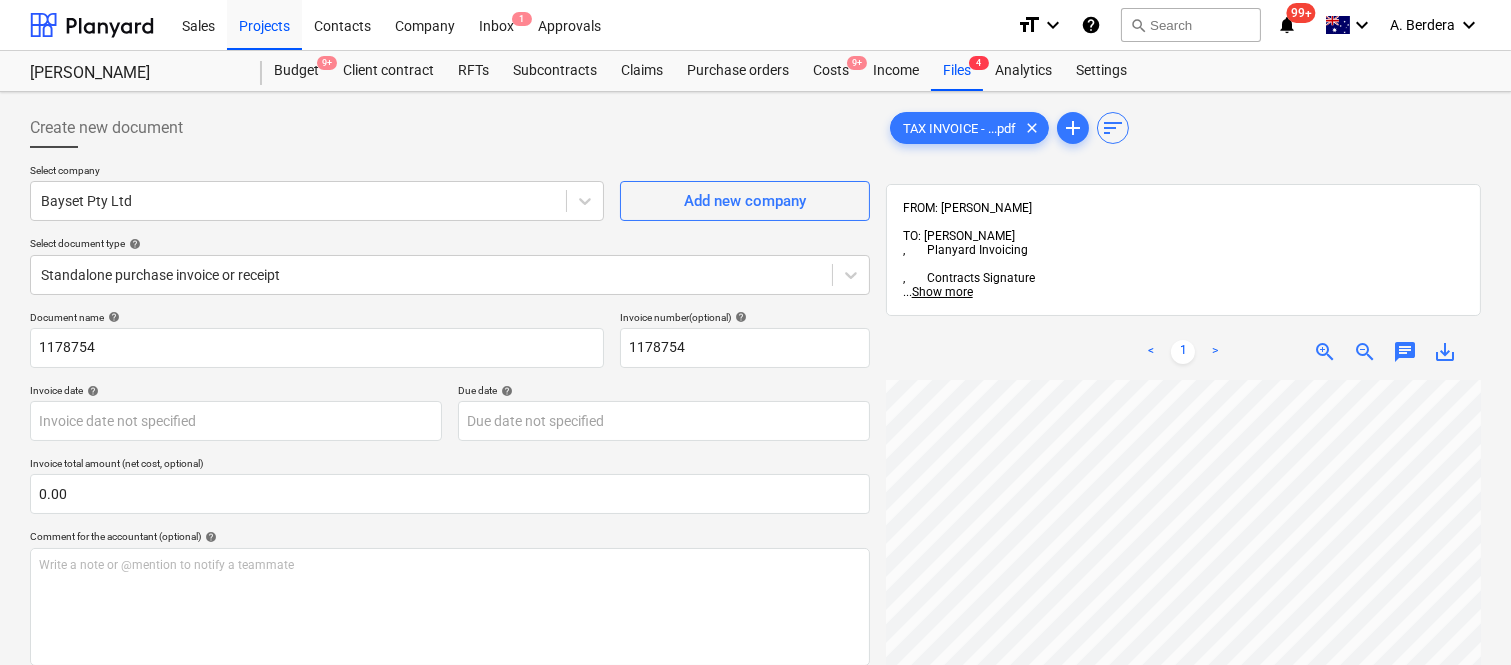 click on "Create new document Select company Bayset Pty Ltd   Add new company Select document type help Standalone purchase invoice or receipt Document name help 1178754 Invoice number  (optional) help 1178754 Invoice date help Press the down arrow key to interact with the calendar and
select a date. Press the question mark key to get the keyboard shortcuts for changing dates. Due date help Press the down arrow key to interact with the calendar and
select a date. Press the question mark key to get the keyboard shortcuts for changing dates. Invoice total amount (net cost, optional) 0.00 Comment for the accountant (optional) help Write a note or @mention to notify a teammate ﻿ Clear Save Submit Allocated costs (net) $0.00 Select line-items to add help Search or select a line-item Select bulk TAX INVOICE - ...pdf clear add sort FROM: Joe Licastro  TO: Matthew Williams  , 	Planyard Invoicing , 	Contracts Signature  ...  Show more ...  Show more < 1 > zoom_in zoom_out chat 0 save_alt" at bounding box center (755, 548) 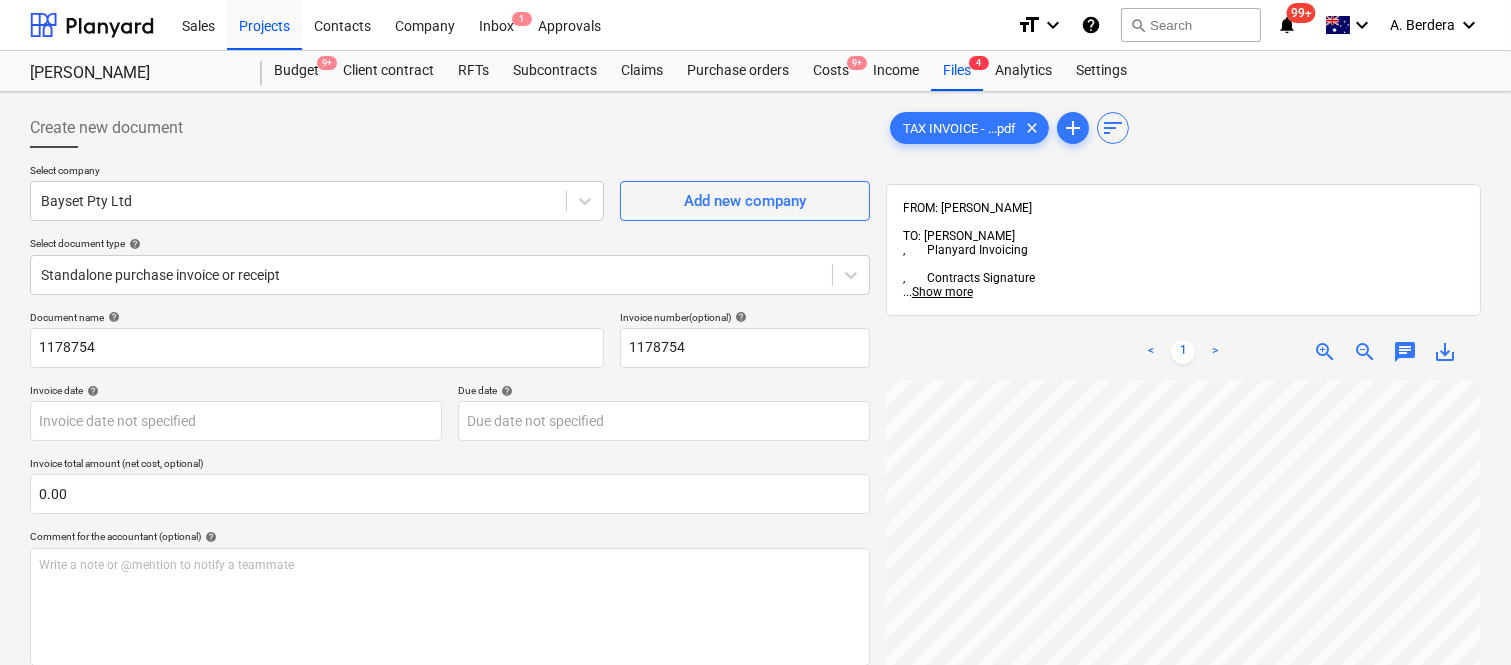 scroll, scrollTop: 50, scrollLeft: 887, axis: both 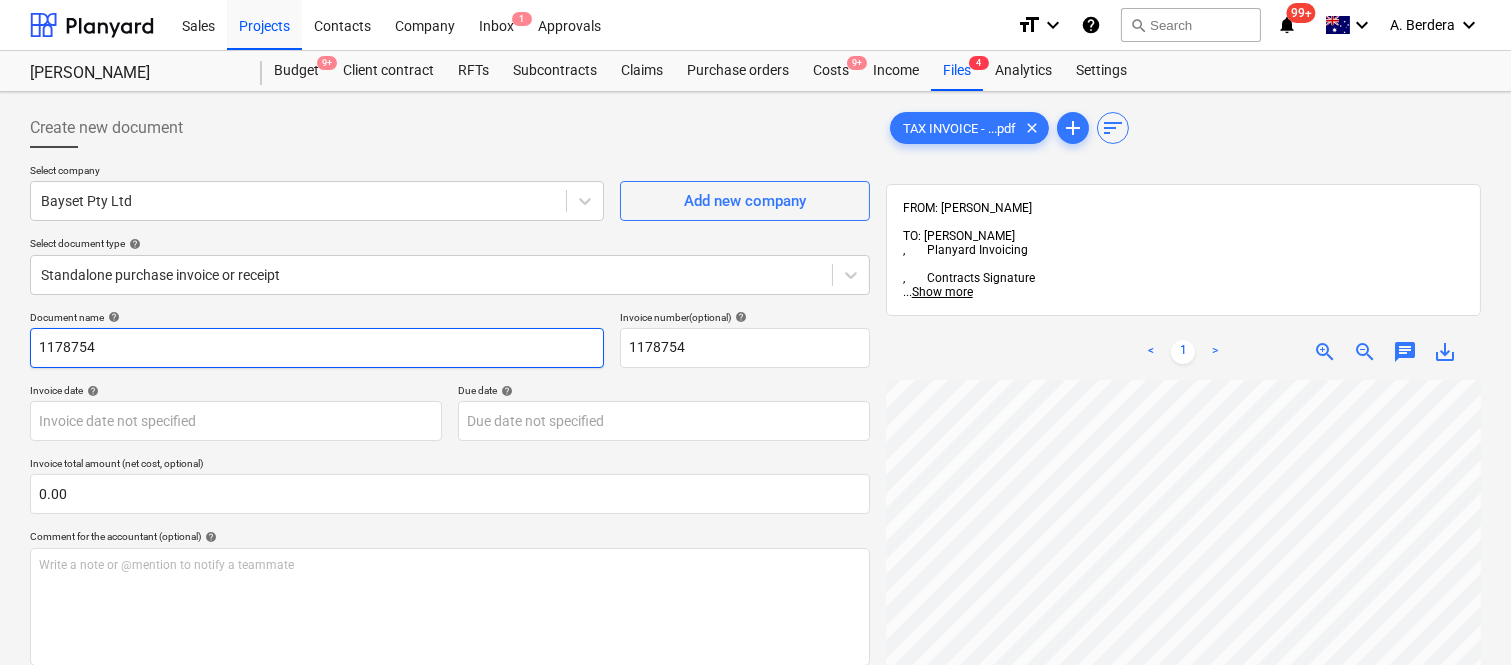 click on "1178754" at bounding box center [317, 348] 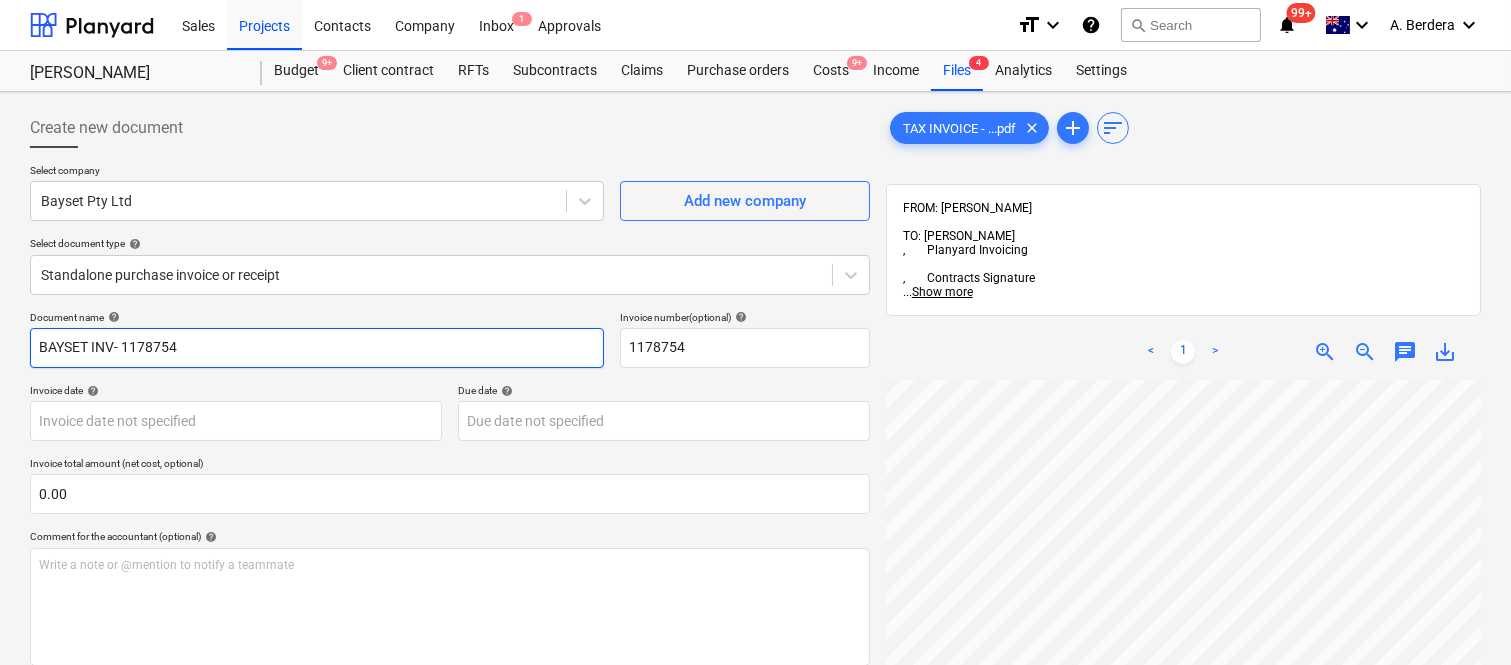 type on "BAYSET INV- 1178754" 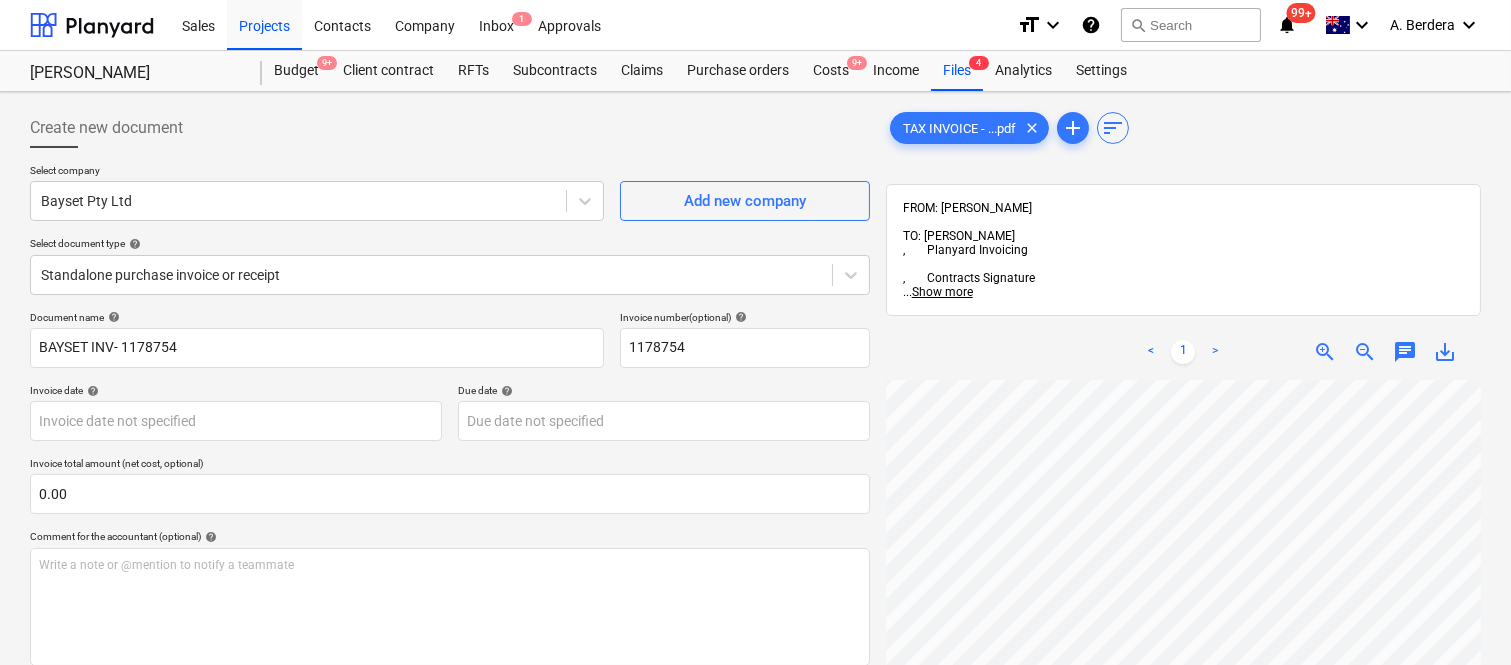 scroll, scrollTop: 28, scrollLeft: 887, axis: both 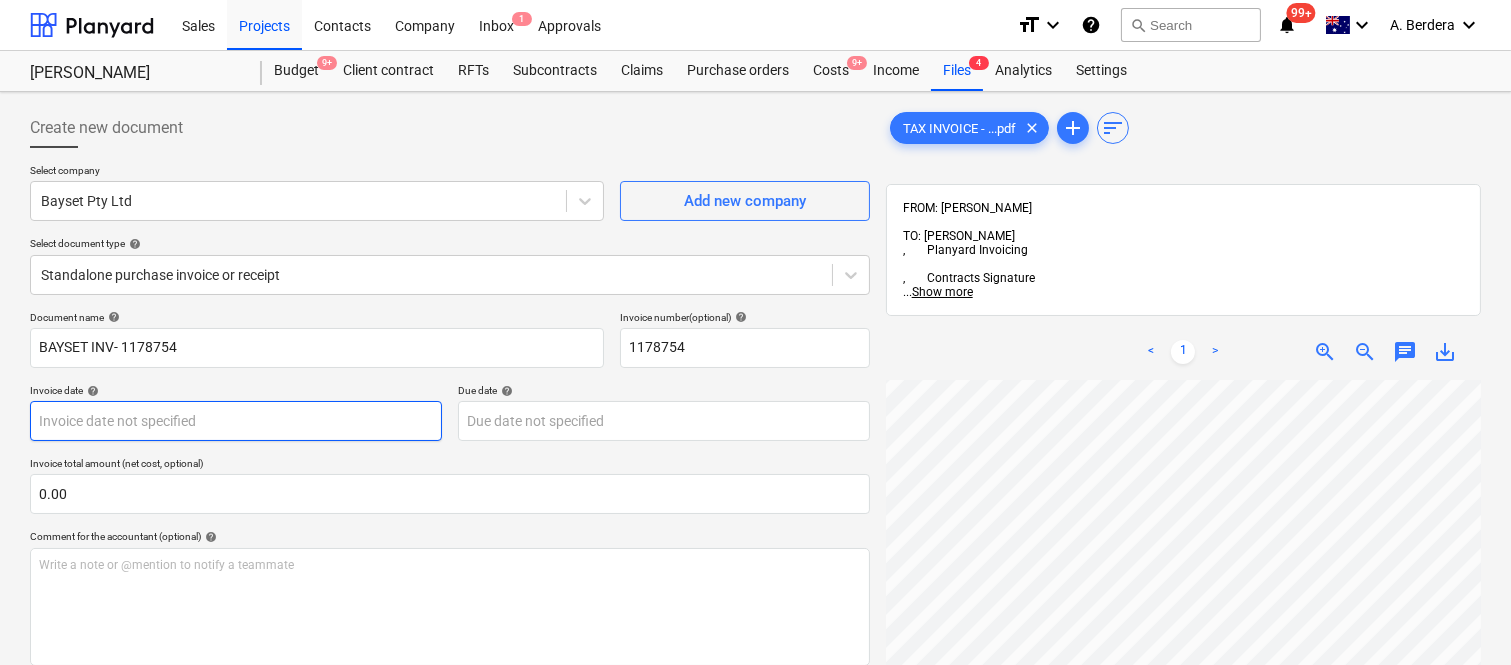 click on "Sales Projects Contacts Company Inbox 1 Approvals format_size keyboard_arrow_down help search Search notifications 99+ keyboard_arrow_down A. Berdera keyboard_arrow_down Della Rosa Budget 9+ Client contract RFTs Subcontracts Claims Purchase orders Costs 9+ Income Files 4 Analytics Settings Create new document Select company Bayset Pty Ltd   Add new company Select document type help Standalone purchase invoice or receipt Document name help BAYSET INV- 1178754 Invoice number  (optional) help 1178754 Invoice date help Press the down arrow key to interact with the calendar and
select a date. Press the question mark key to get the keyboard shortcuts for changing dates. Due date help Press the down arrow key to interact with the calendar and
select a date. Press the question mark key to get the keyboard shortcuts for changing dates. Invoice total amount (net cost, optional) 0.00 Comment for the accountant (optional) help Write a note or @mention to notify a teammate ﻿ Clear Save Submit $0.00 help clear" at bounding box center (755, 332) 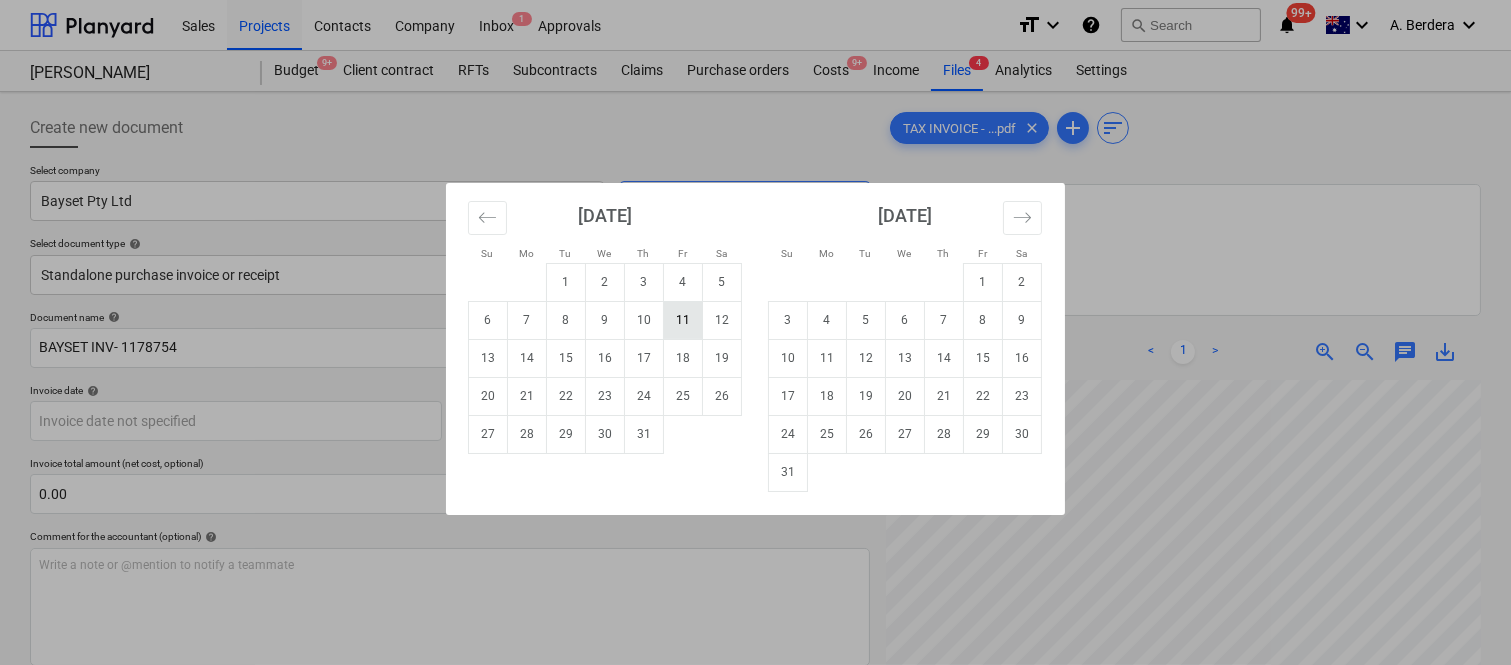 click on "11" at bounding box center (683, 320) 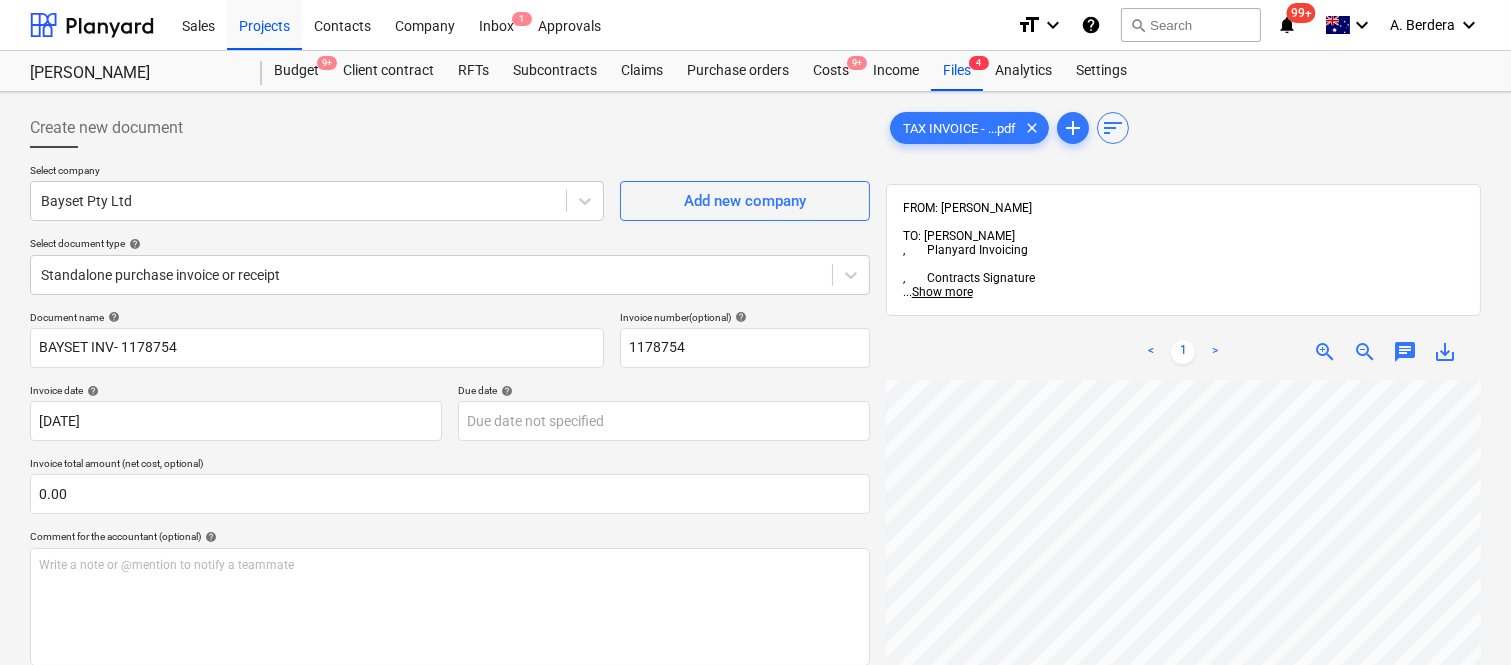 scroll, scrollTop: 100, scrollLeft: 887, axis: both 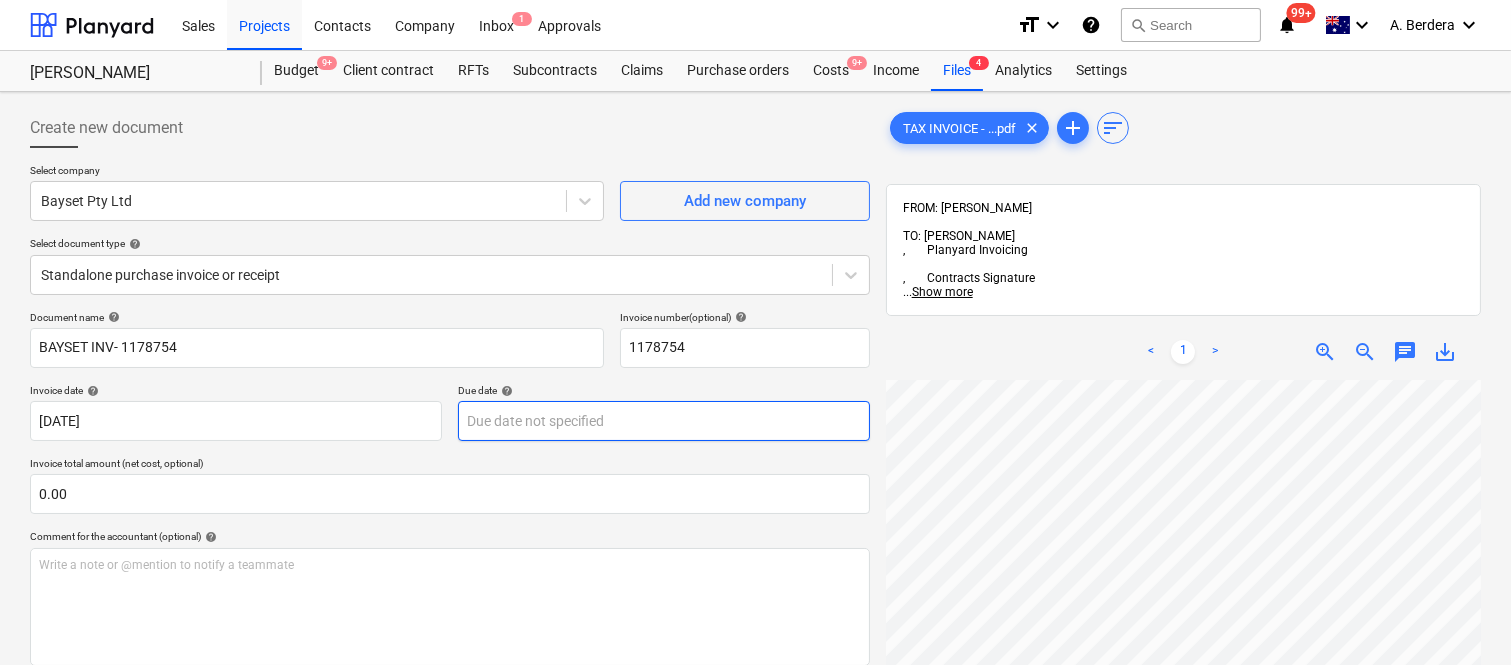 click on "Sales Projects Contacts Company Inbox 1 Approvals format_size keyboard_arrow_down help search Search notifications 99+ keyboard_arrow_down A. Berdera keyboard_arrow_down Della Rosa Budget 9+ Client contract RFTs Subcontracts Claims Purchase orders Costs 9+ Income Files 4 Analytics Settings Create new document Select company Bayset Pty Ltd   Add new company Select document type help Standalone purchase invoice or receipt Document name help BAYSET INV- 1178754 Invoice number  (optional) help 1178754 Invoice date help 11 Jul 2025 11.07.2025 Press the down arrow key to interact with the calendar and
select a date. Press the question mark key to get the keyboard shortcuts for changing dates. Due date help Press the down arrow key to interact with the calendar and
select a date. Press the question mark key to get the keyboard shortcuts for changing dates. Invoice total amount (net cost, optional) 0.00 Comment for the accountant (optional) help Write a note or @mention to notify a teammate ﻿ Clear Save <" at bounding box center (755, 332) 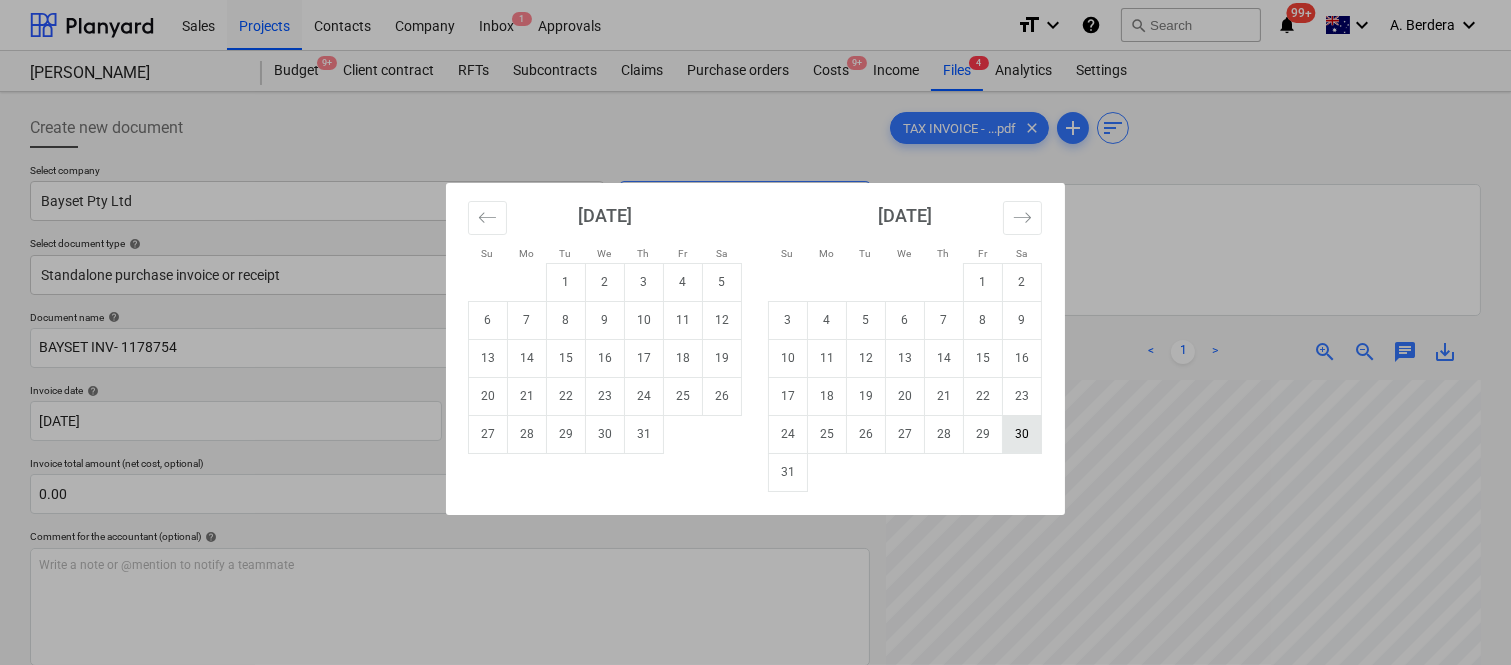 click on "30" at bounding box center (1022, 434) 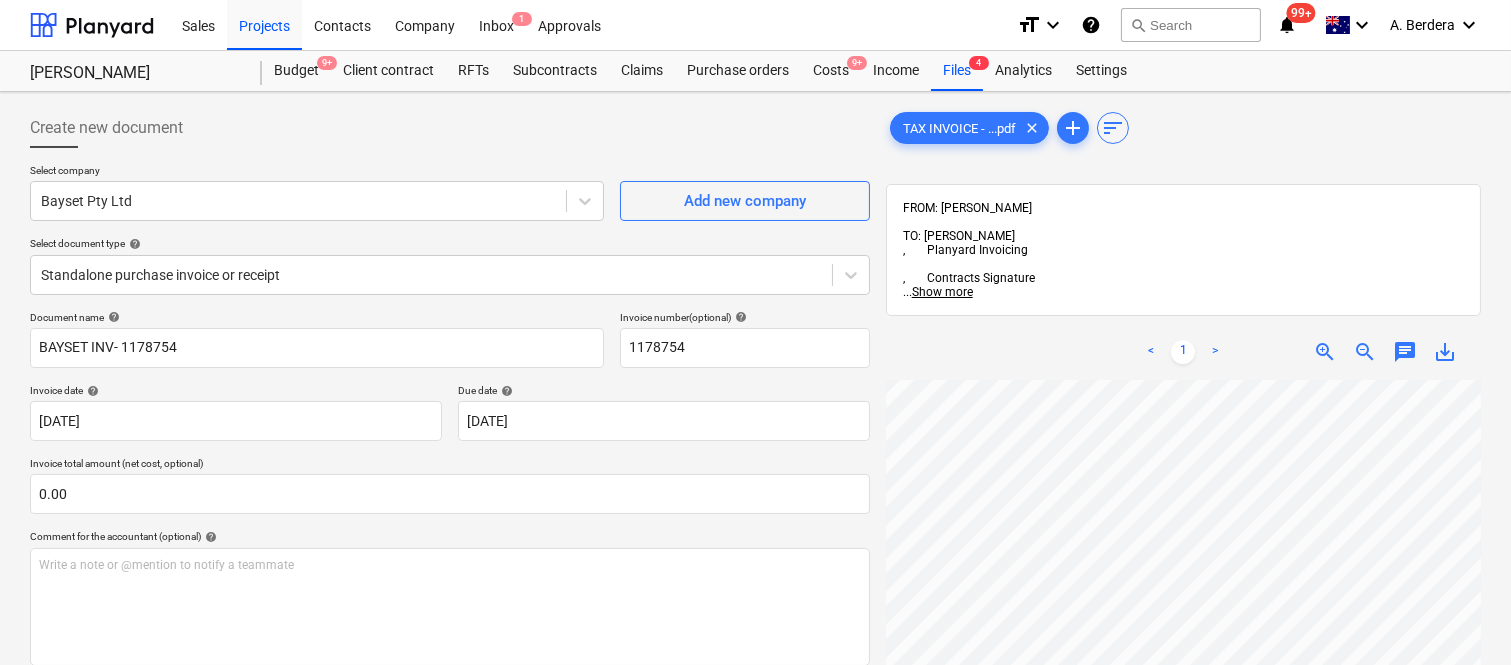 scroll, scrollTop: 446, scrollLeft: 887, axis: both 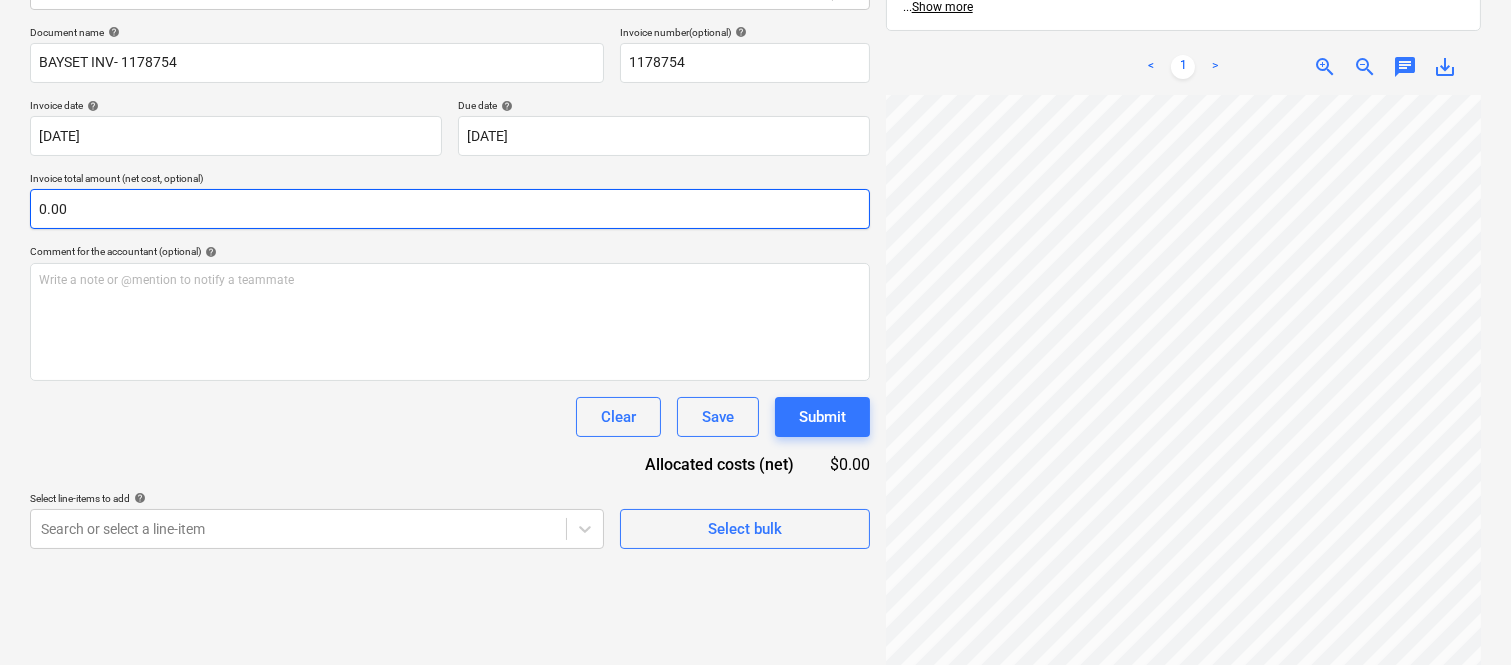 click on "0.00" at bounding box center (450, 209) 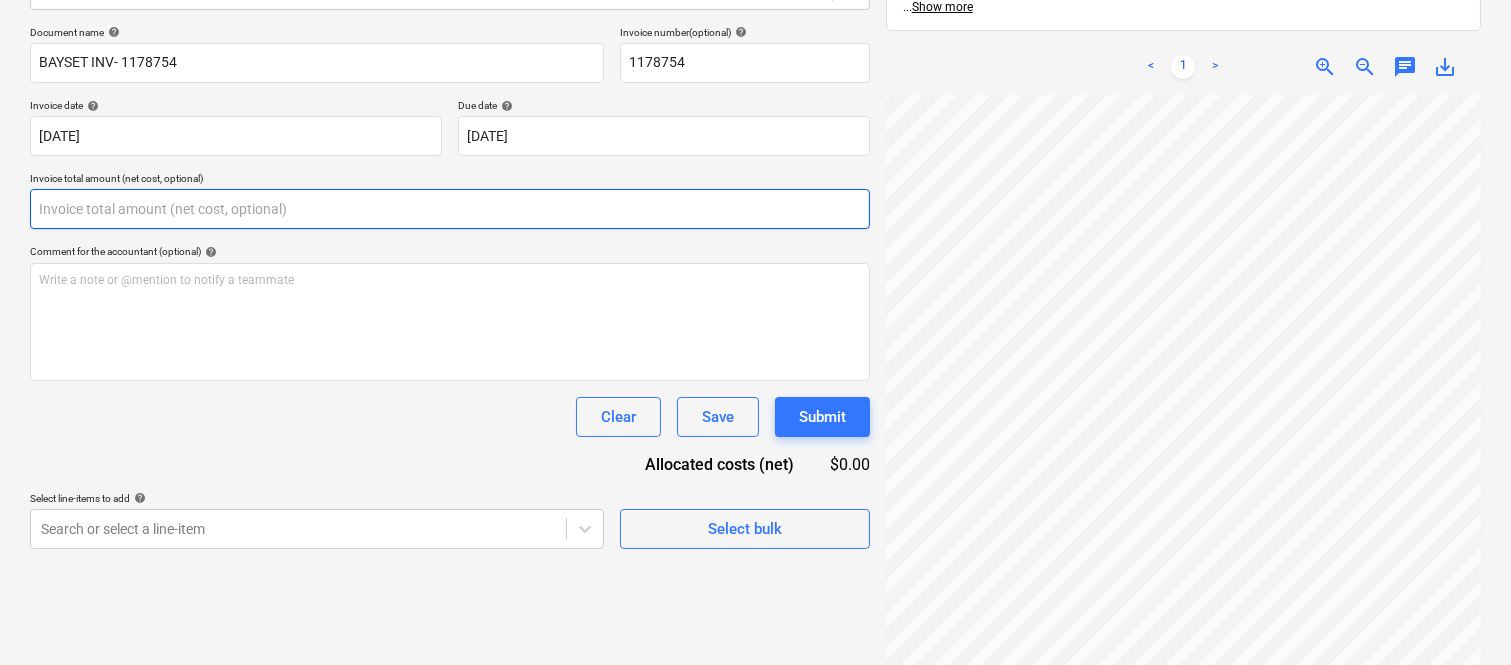 paste on "688.08" 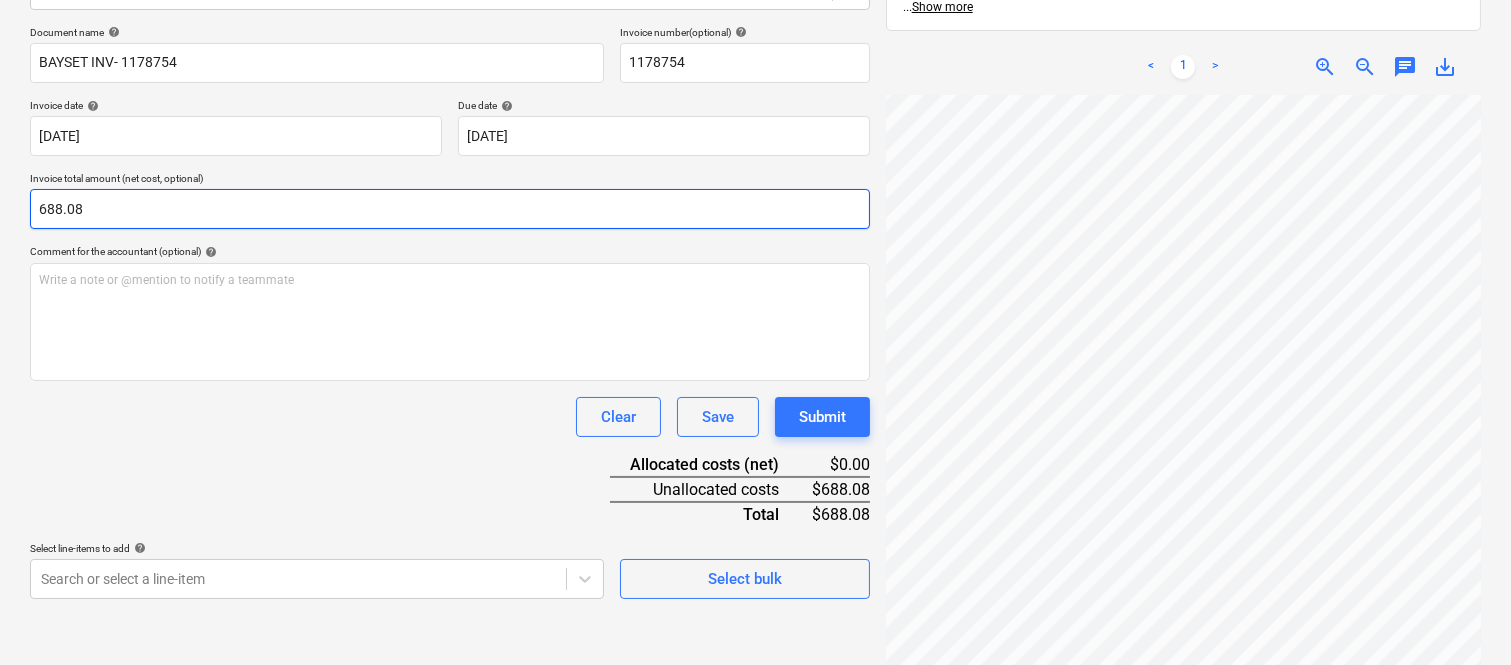 type on "688.08" 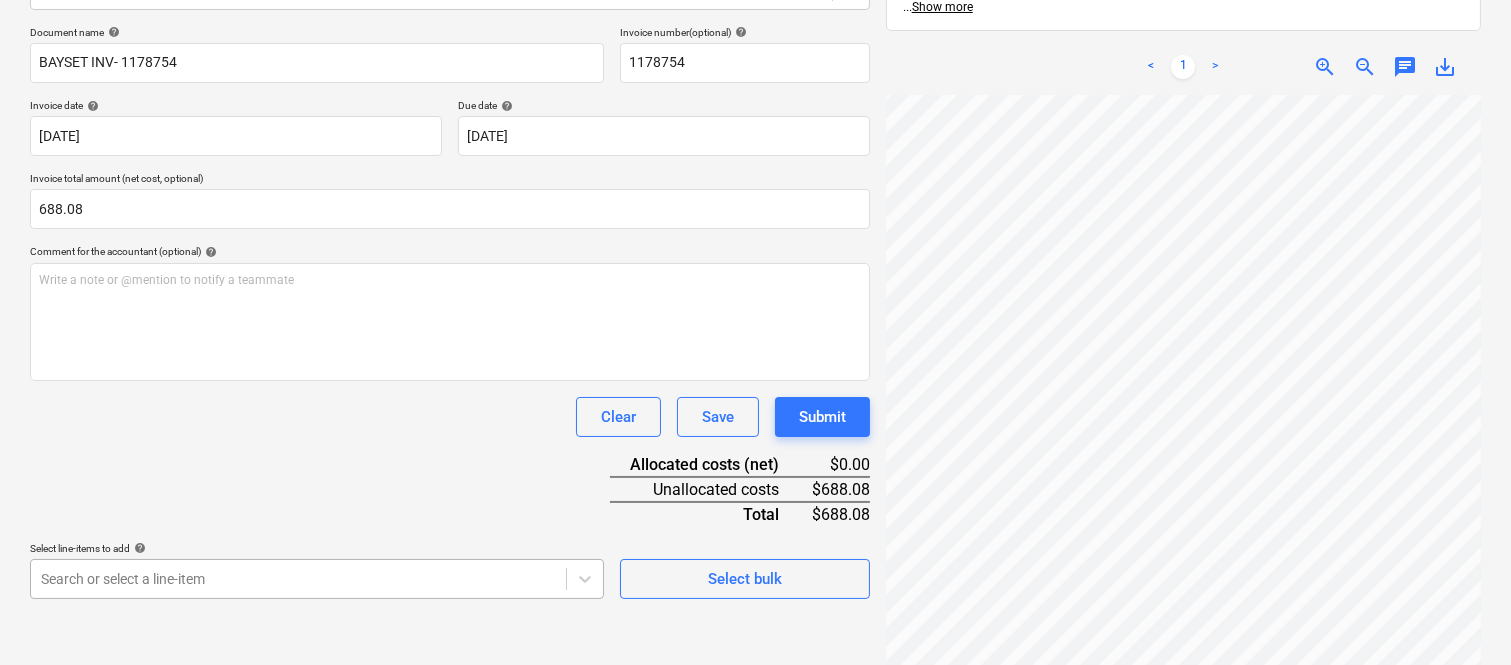 click on "Sales Projects Contacts Company Inbox 1 Approvals format_size keyboard_arrow_down help search Search notifications 99+ keyboard_arrow_down A. Berdera keyboard_arrow_down Della Rosa Budget 9+ Client contract RFTs Subcontracts Claims Purchase orders Costs 9+ Income Files 4 Analytics Settings Create new document Select company Bayset Pty Ltd   Add new company Select document type help Standalone purchase invoice or receipt Document name help BAYSET INV- 1178754 Invoice number  (optional) help 1178754 Invoice date help 11 Jul 2025 11.07.2025 Press the down arrow key to interact with the calendar and
select a date. Press the question mark key to get the keyboard shortcuts for changing dates. Due date help 30 Aug 2025 30.08.2025 Press the down arrow key to interact with the calendar and
select a date. Press the question mark key to get the keyboard shortcuts for changing dates. Invoice total amount (net cost, optional) 688.08 Comment for the accountant (optional) help ﻿ Clear Save Submit $0.00 $688.08 <" at bounding box center (755, 47) 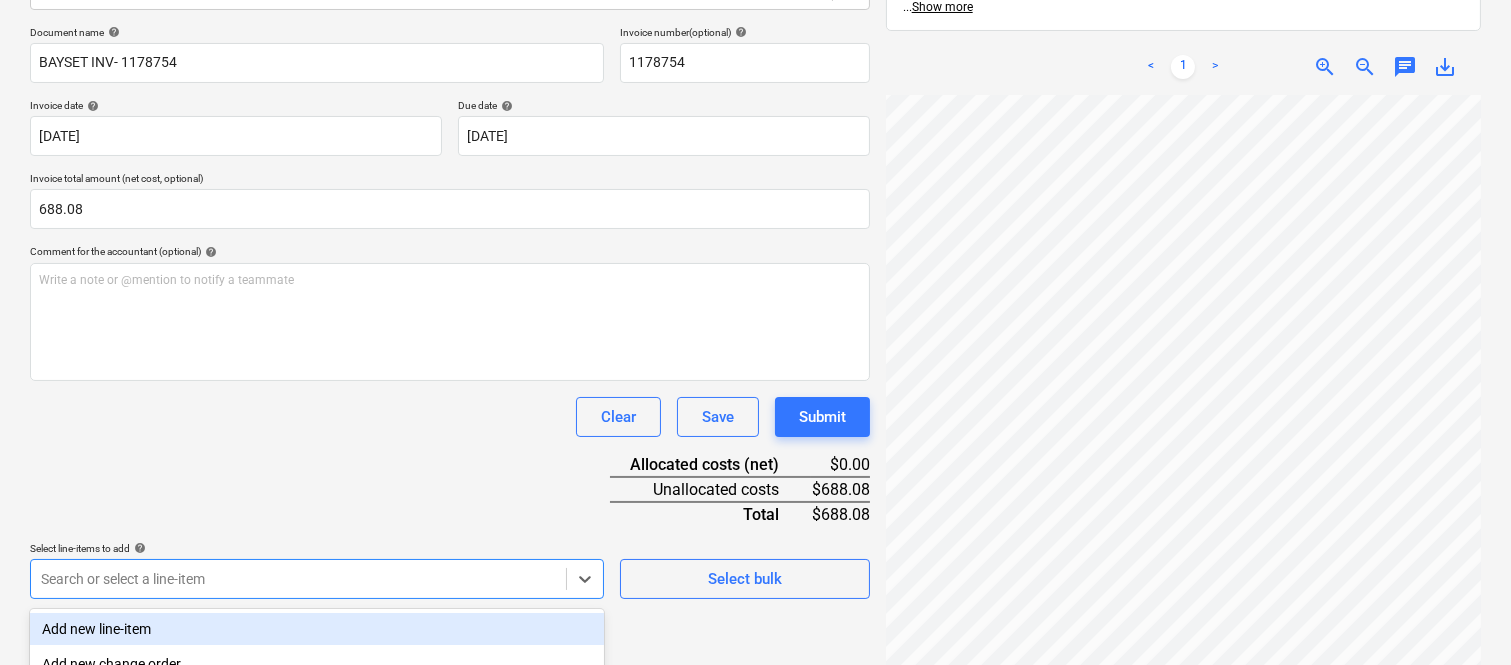scroll, scrollTop: 532, scrollLeft: 0, axis: vertical 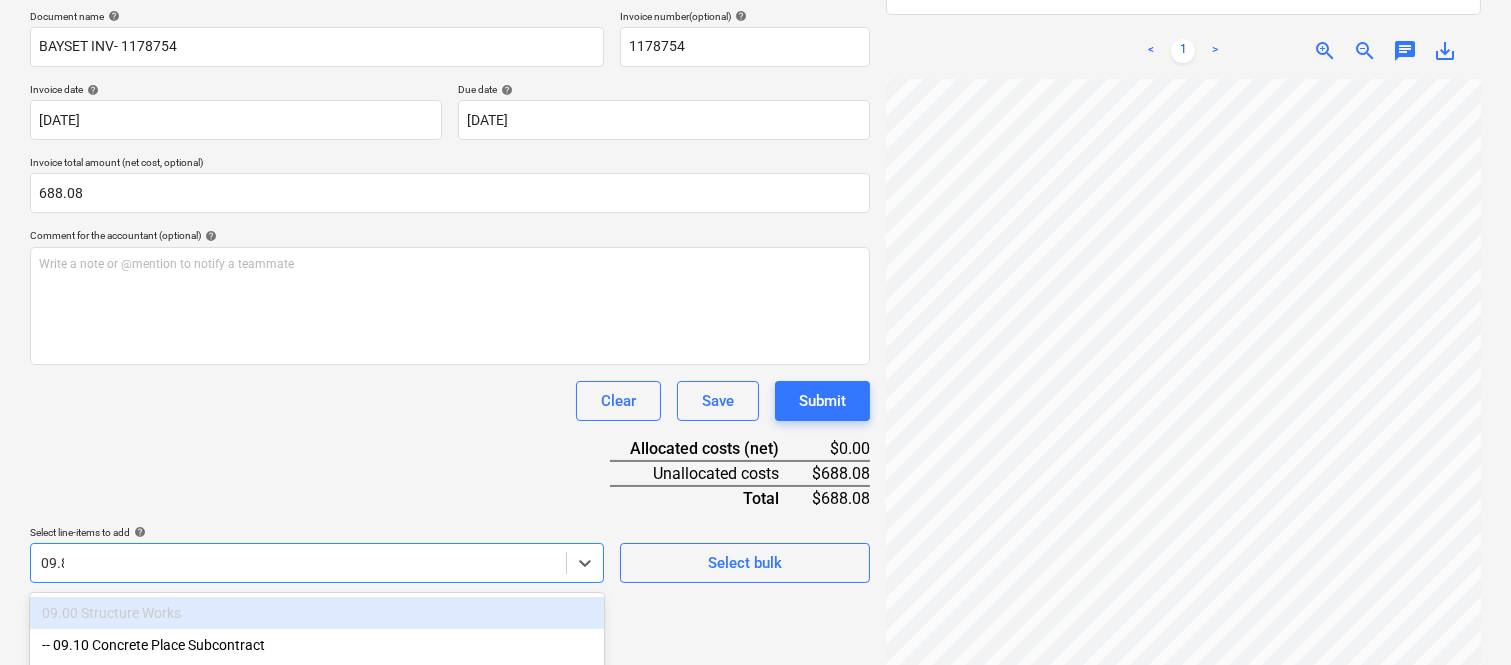 type on "09.85" 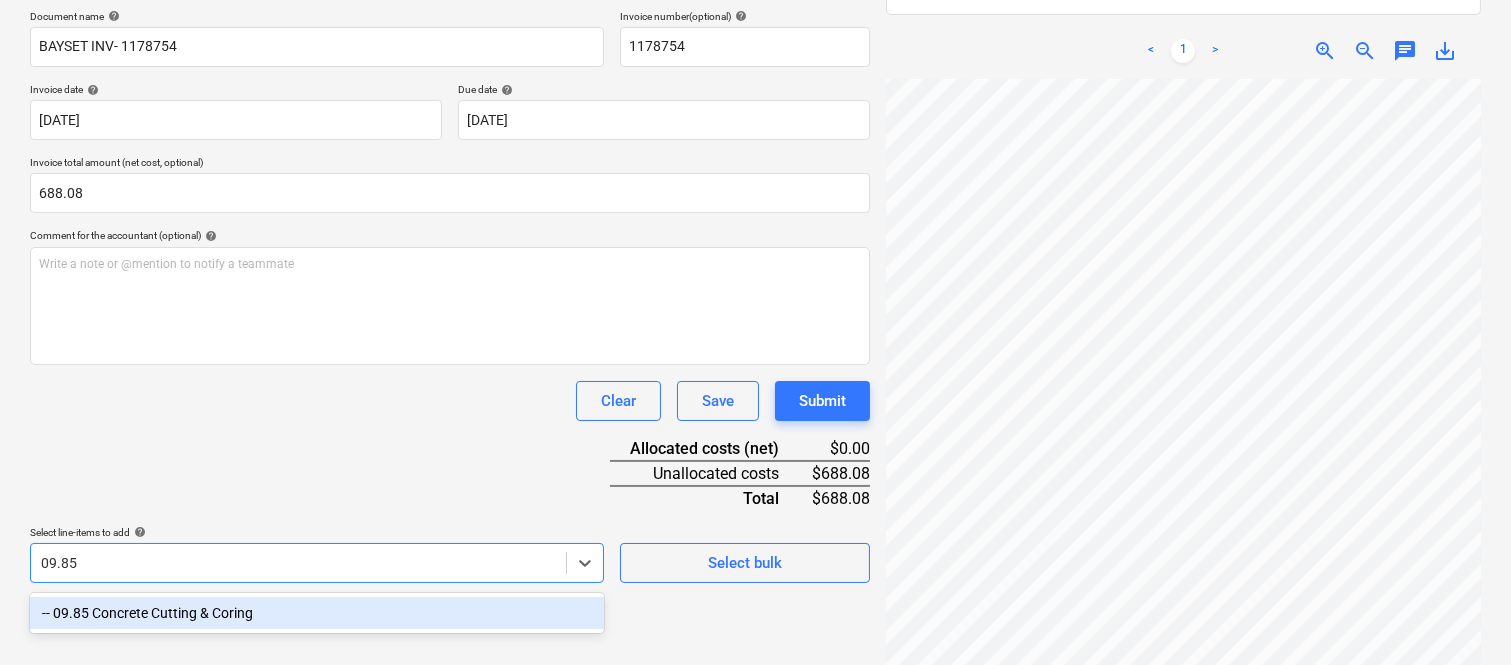 scroll, scrollTop: 285, scrollLeft: 0, axis: vertical 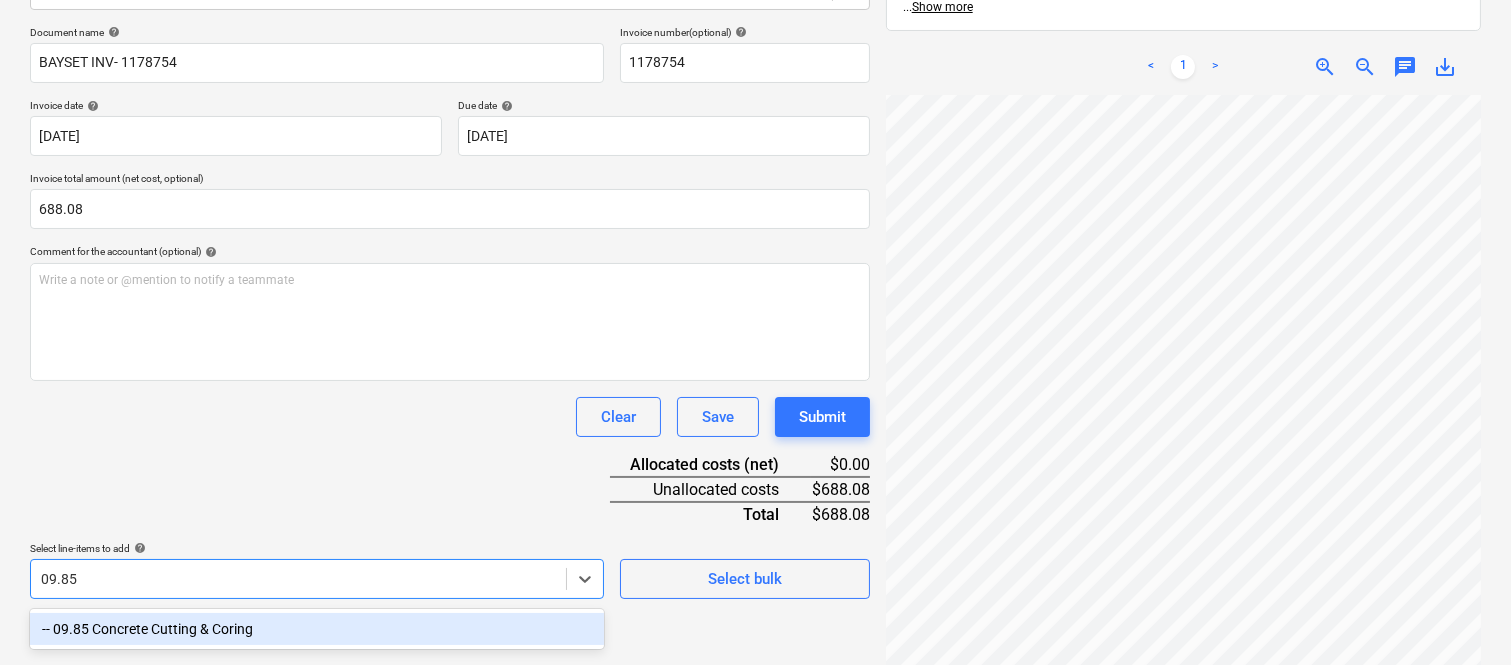 click on "--  09.85 Concrete Cutting & Coring" at bounding box center (317, 629) 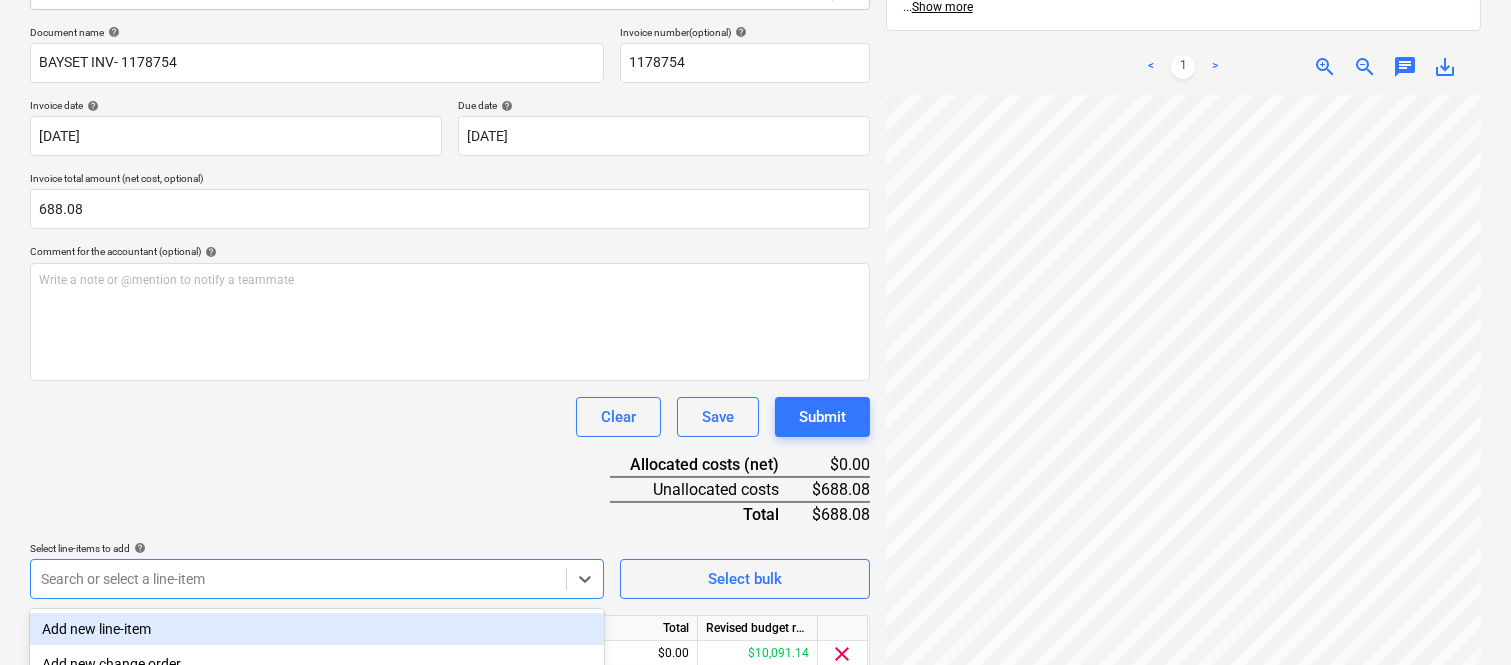 click on "Document name help BAYSET INV- 1178754 Invoice number  (optional) help 1178754 Invoice date help 11 Jul 2025 11.07.2025 Press the down arrow key to interact with the calendar and
select a date. Press the question mark key to get the keyboard shortcuts for changing dates. Due date help 30 Aug 2025 30.08.2025 Press the down arrow key to interact with the calendar and
select a date. Press the question mark key to get the keyboard shortcuts for changing dates. Invoice total amount (net cost, optional) 688.08 Comment for the accountant (optional) help Write a note or @mention to notify a teammate ﻿ Clear Save Submit Allocated costs (net) $0.00 Unallocated costs $688.08 Total $688.08 Select line-items to add help option --  09.85 Concrete Cutting & Coring, selected. option Add new line-item focused, 1 of 182. 182 results available. Use Up and Down to choose options, press Enter to select the currently focused option, press Escape to exit the menu, press Tab to select the option and exit the menu. Select bulk" at bounding box center (450, 378) 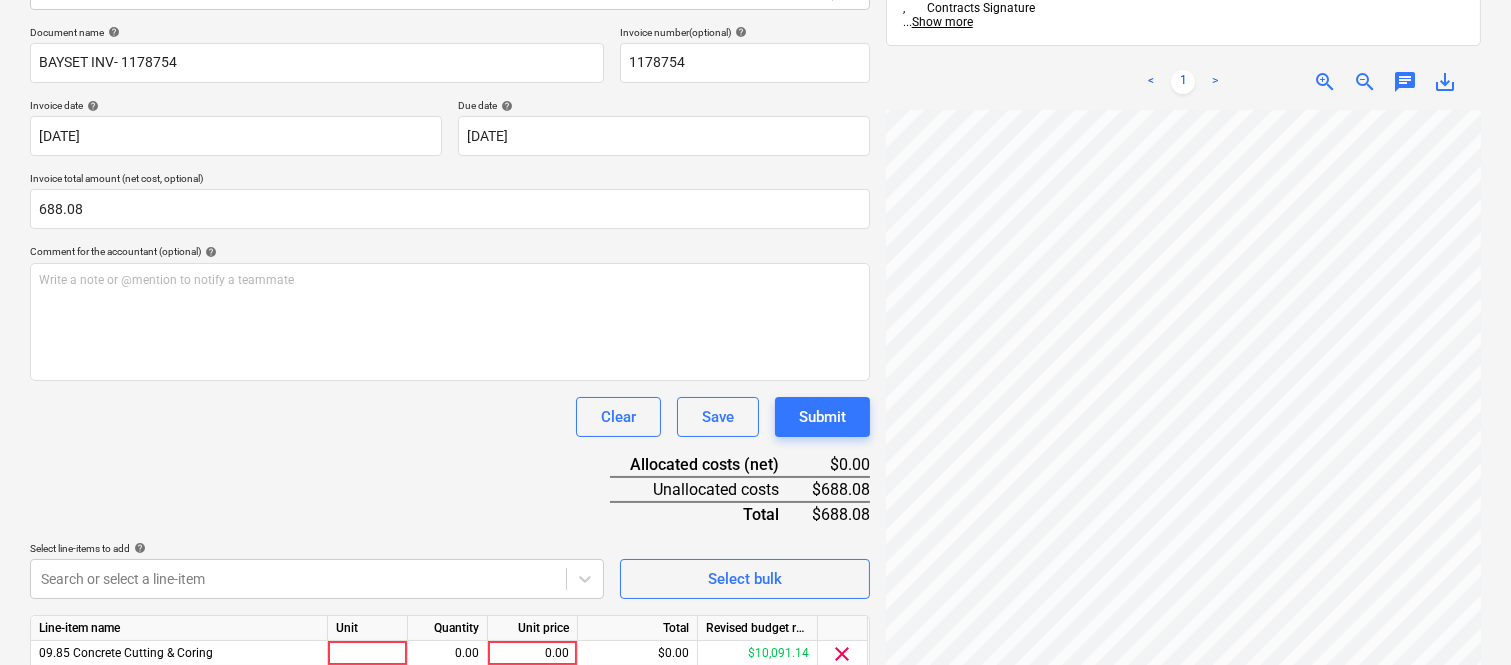scroll, scrollTop: 367, scrollLeft: 0, axis: vertical 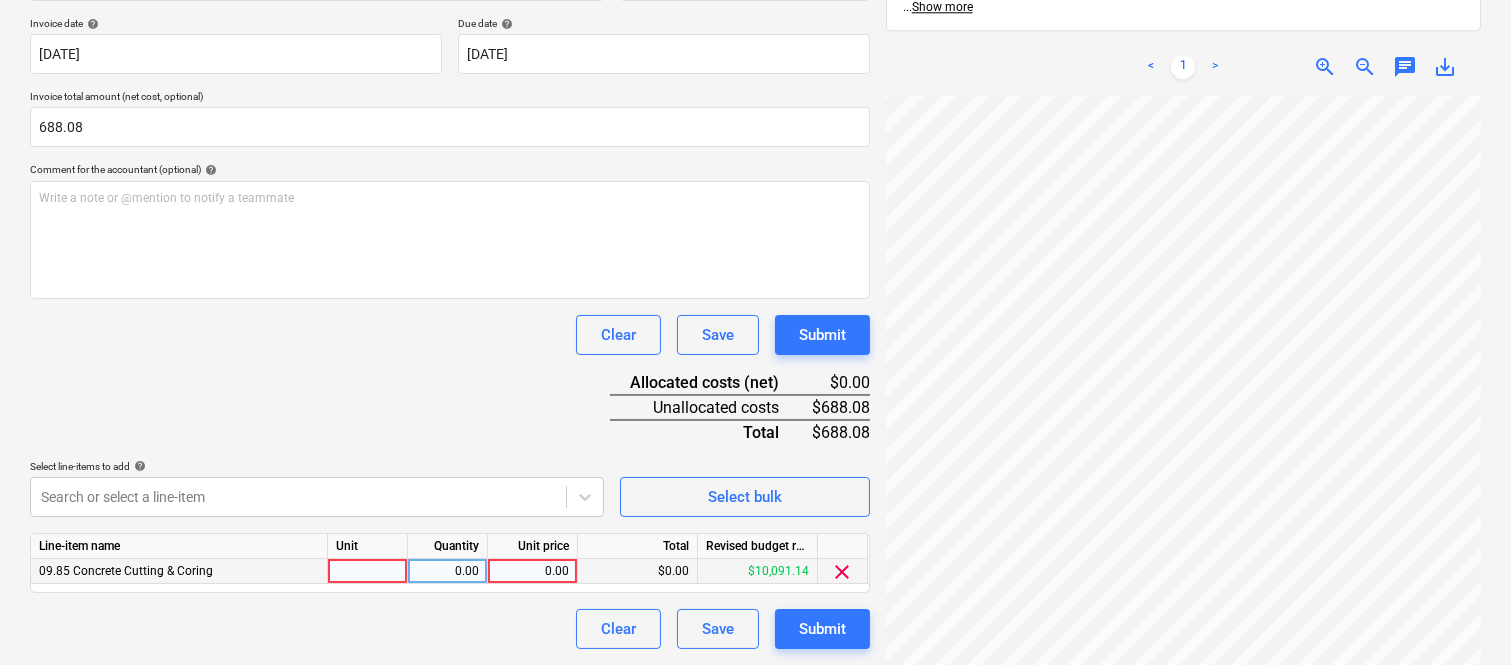 click at bounding box center [368, 571] 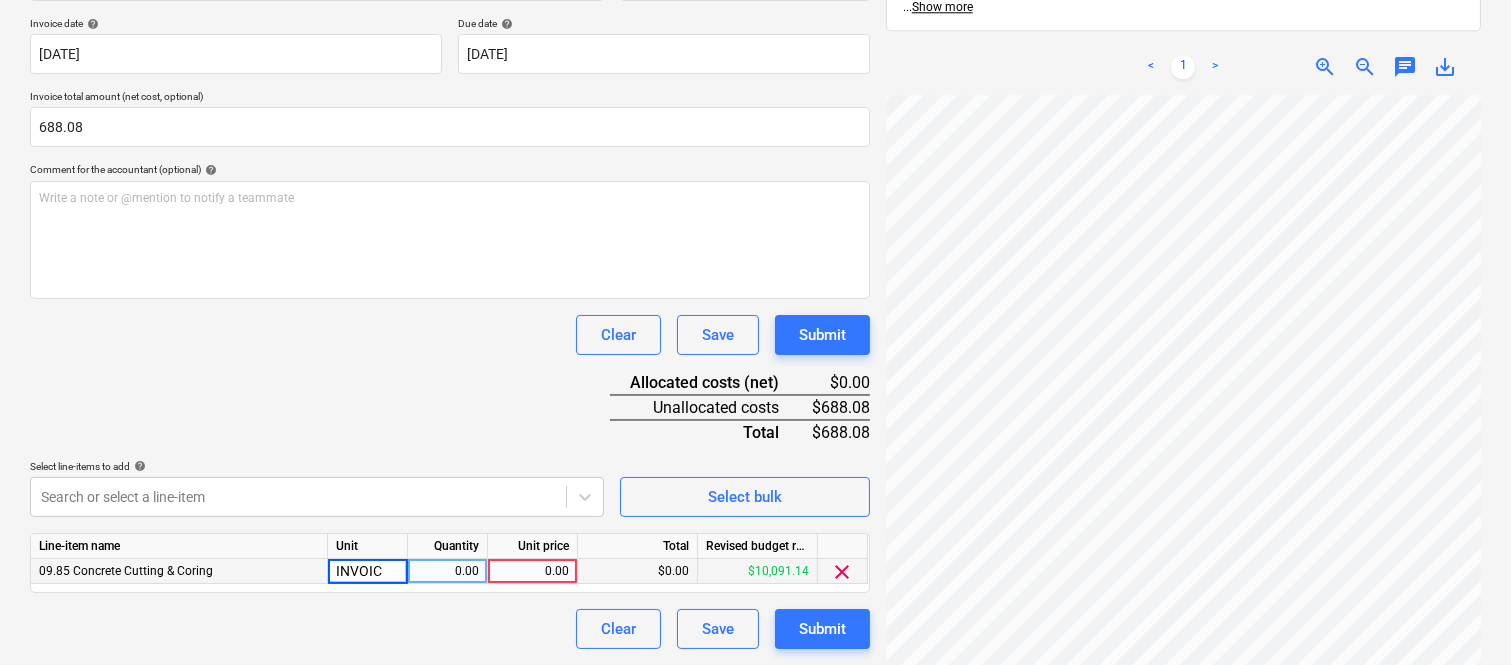 type on "INVOICE" 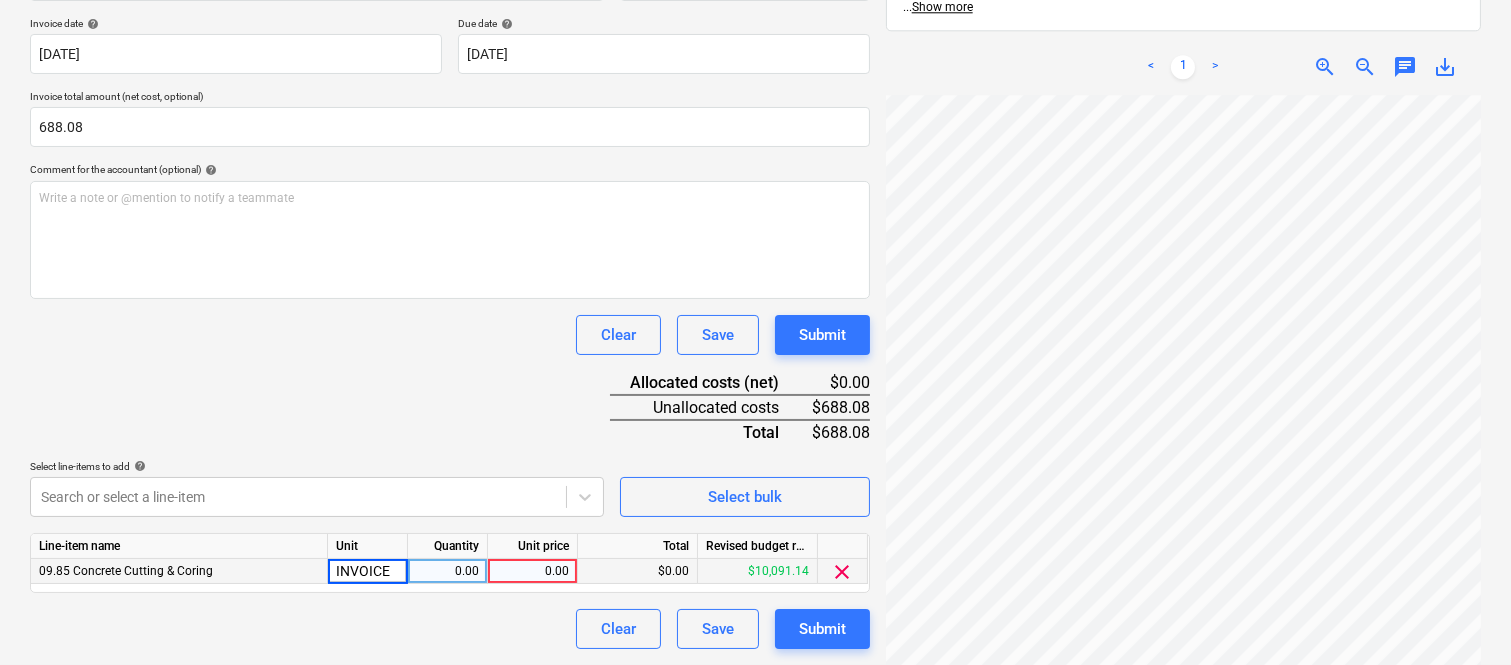 click on "0.00" at bounding box center [447, 571] 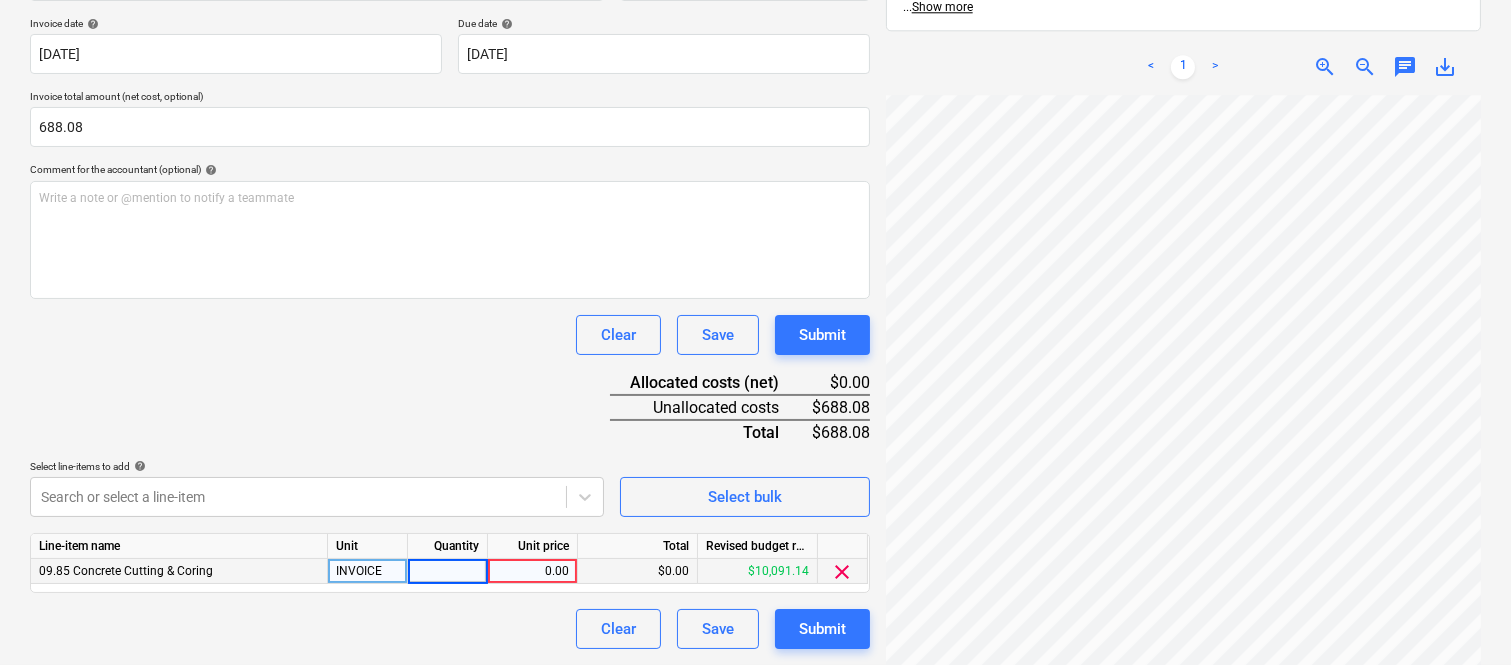 type on "1" 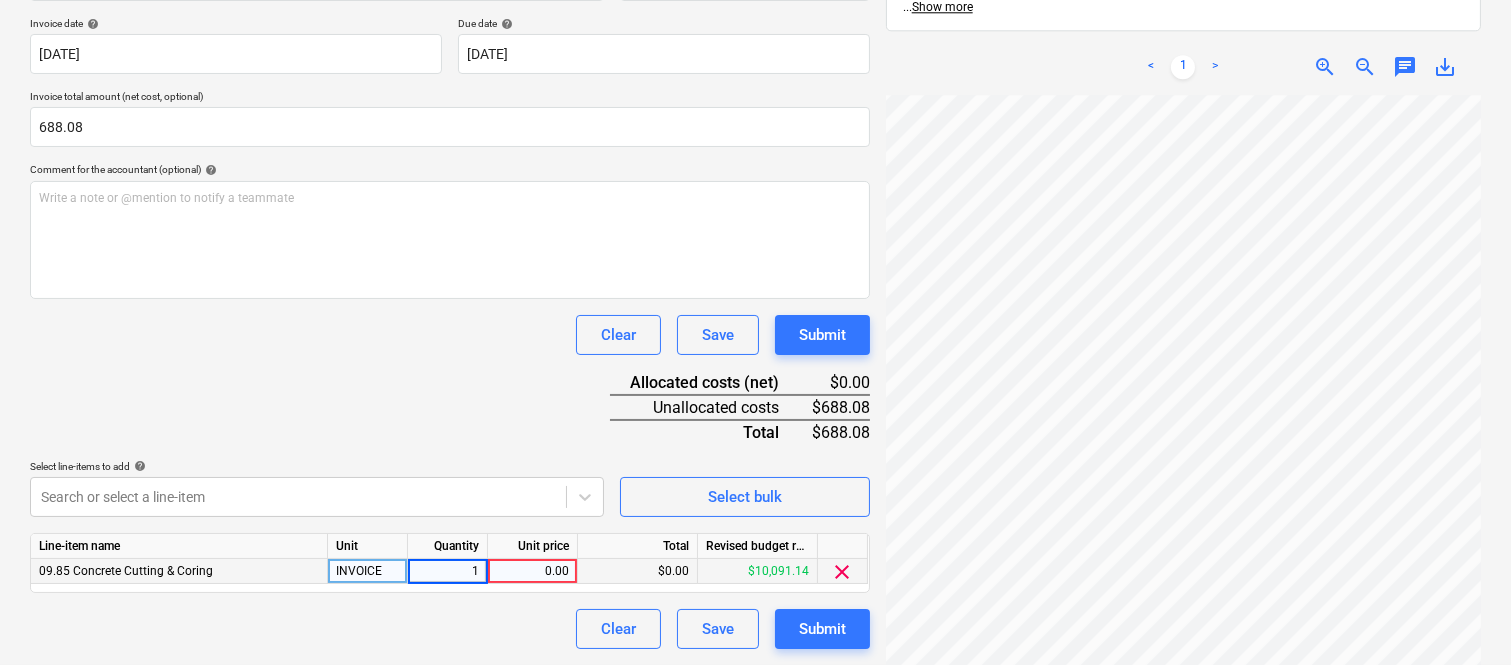 click on "0.00" at bounding box center (532, 571) 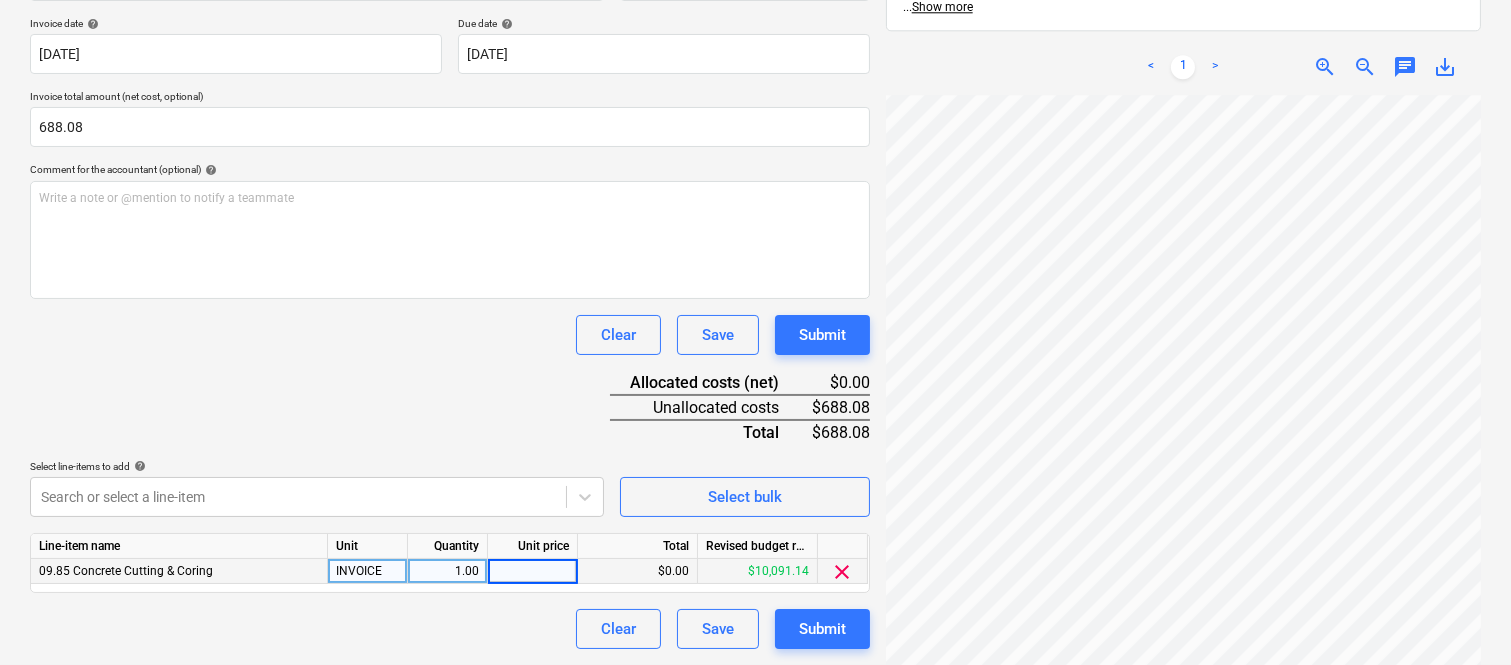 type on "688.08" 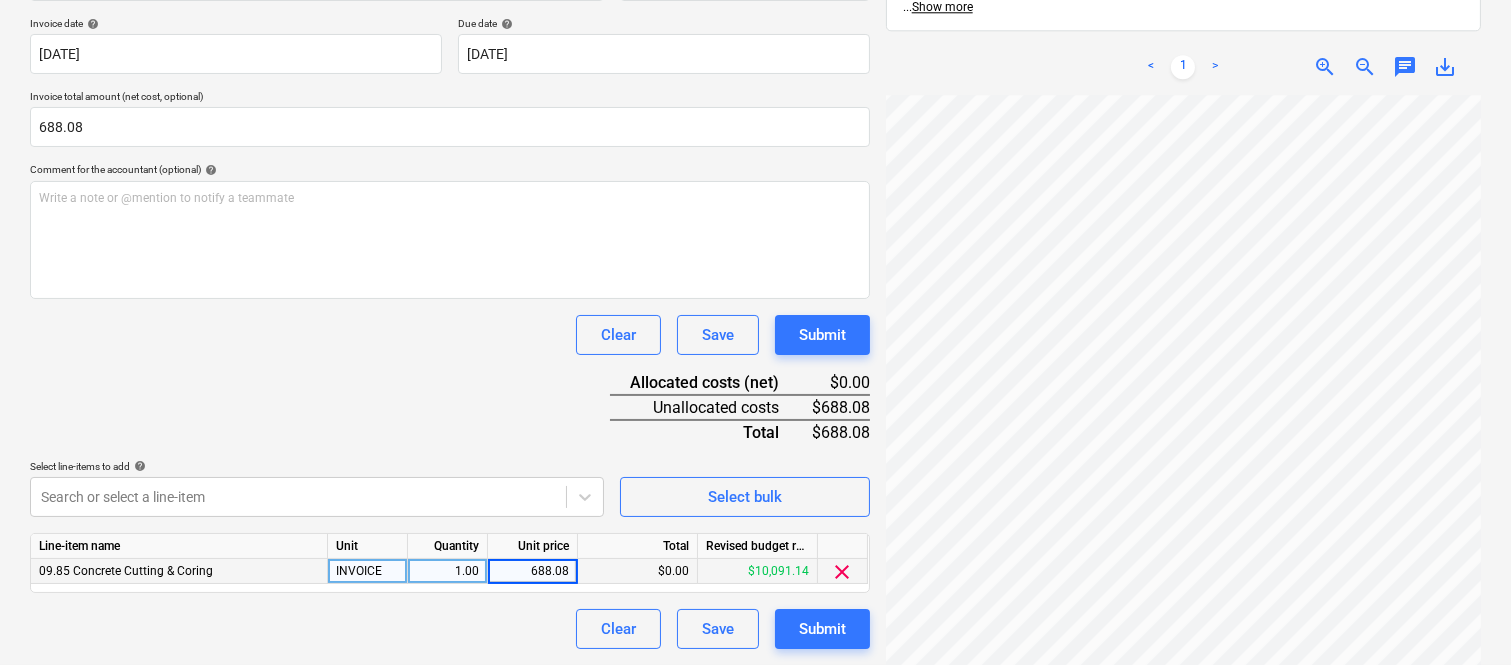click on "Clear Save Submit" at bounding box center (450, 629) 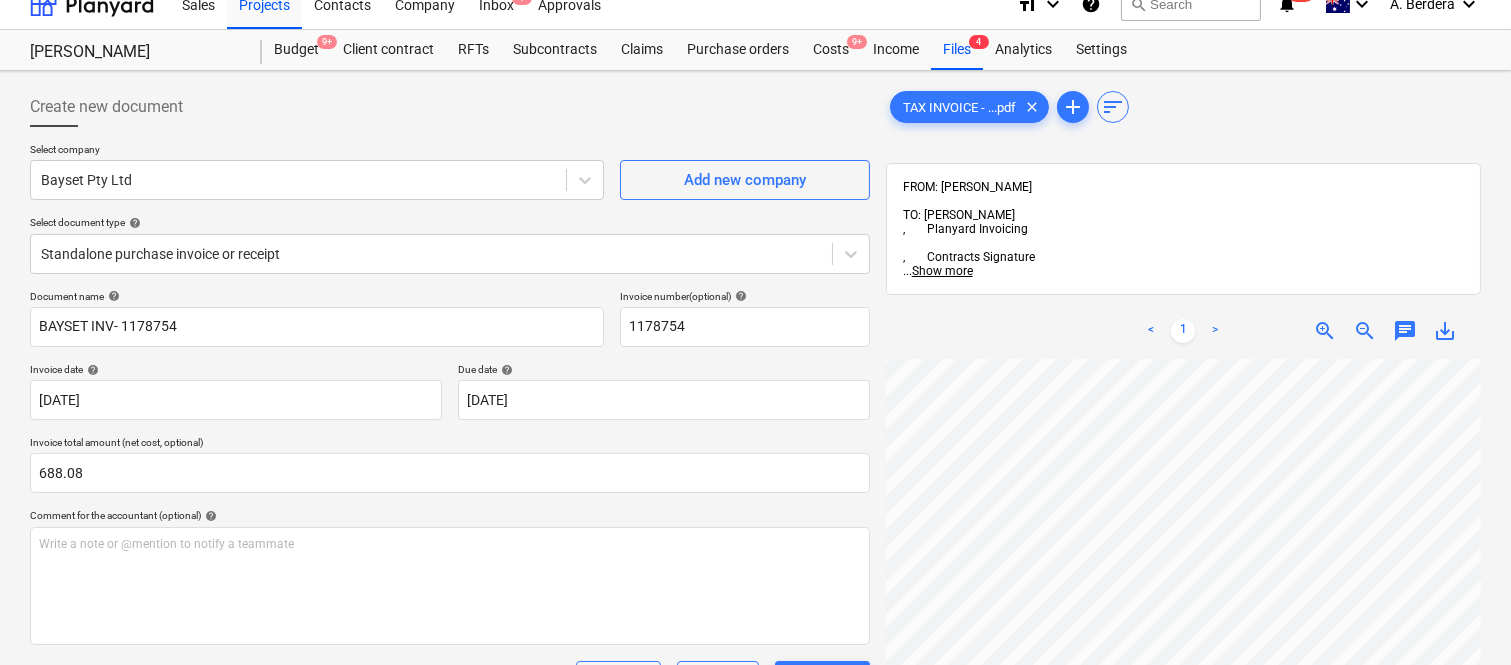 scroll, scrollTop: 0, scrollLeft: 0, axis: both 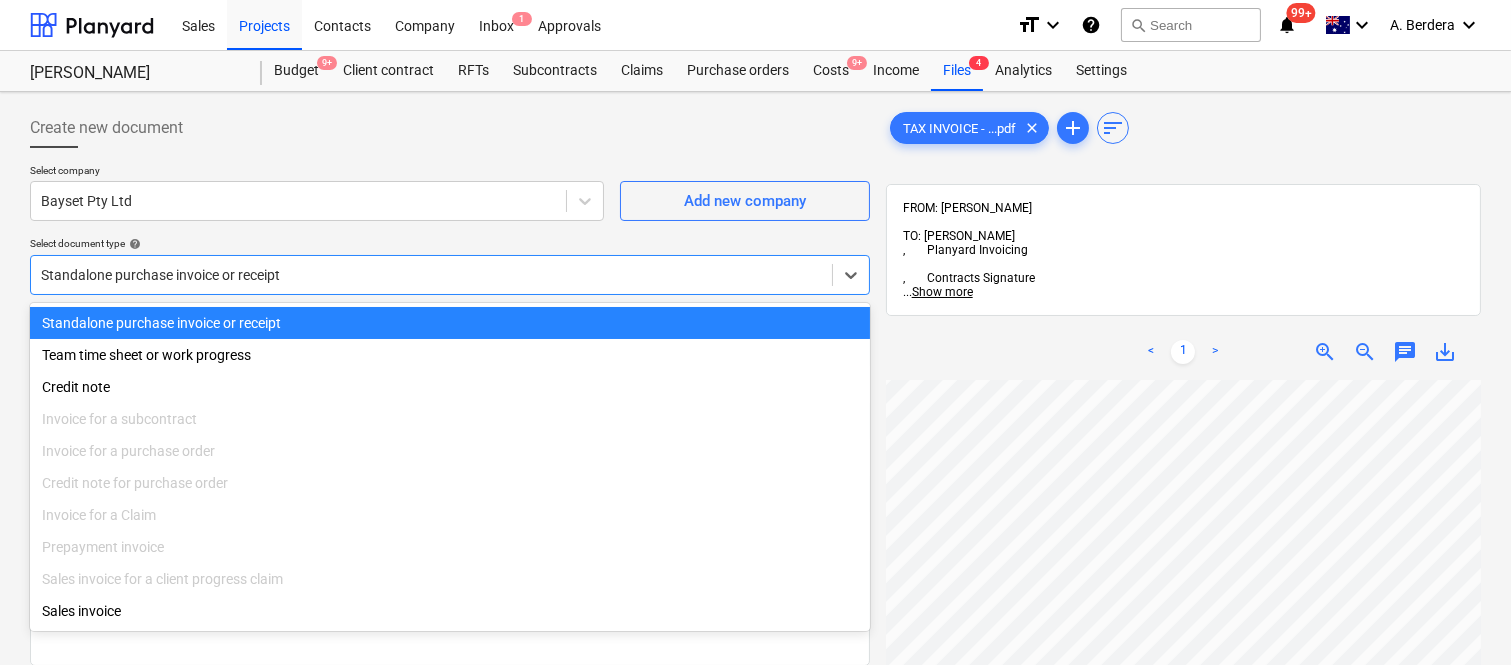 click at bounding box center (431, 275) 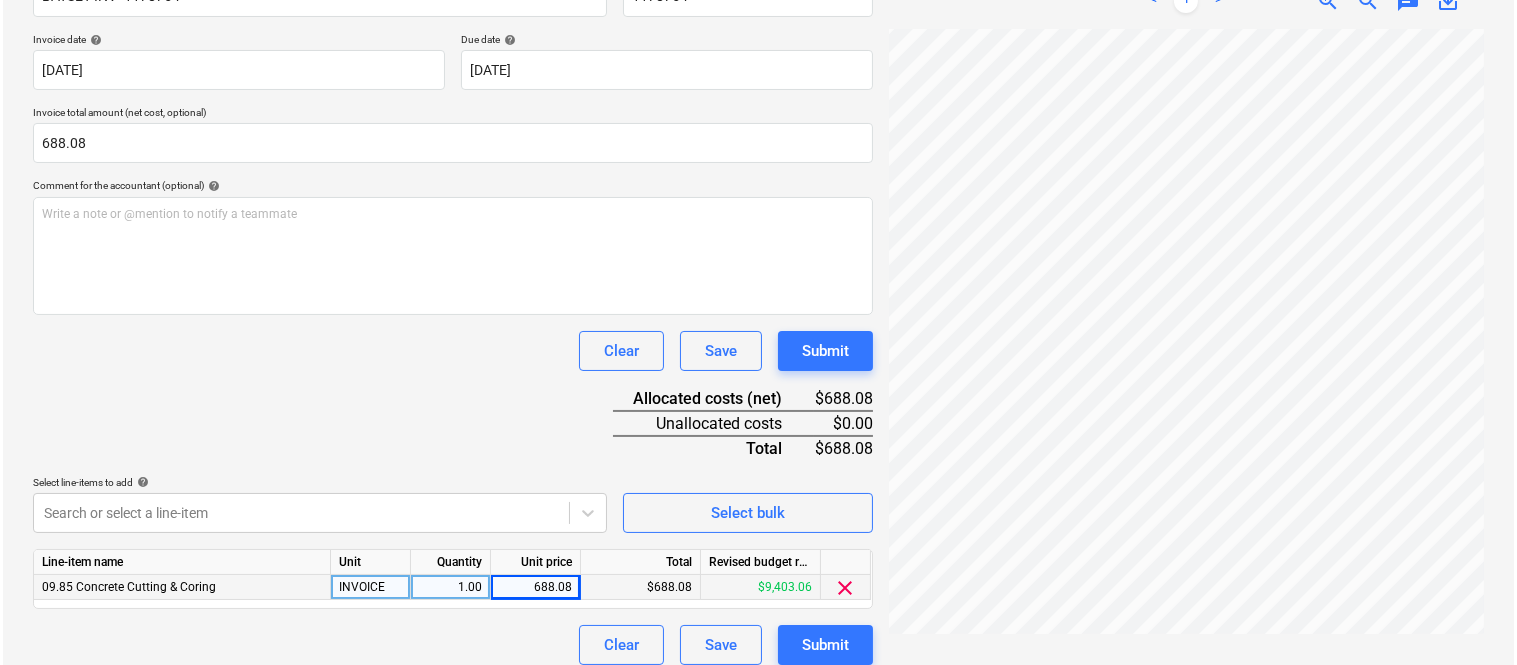 scroll, scrollTop: 367, scrollLeft: 0, axis: vertical 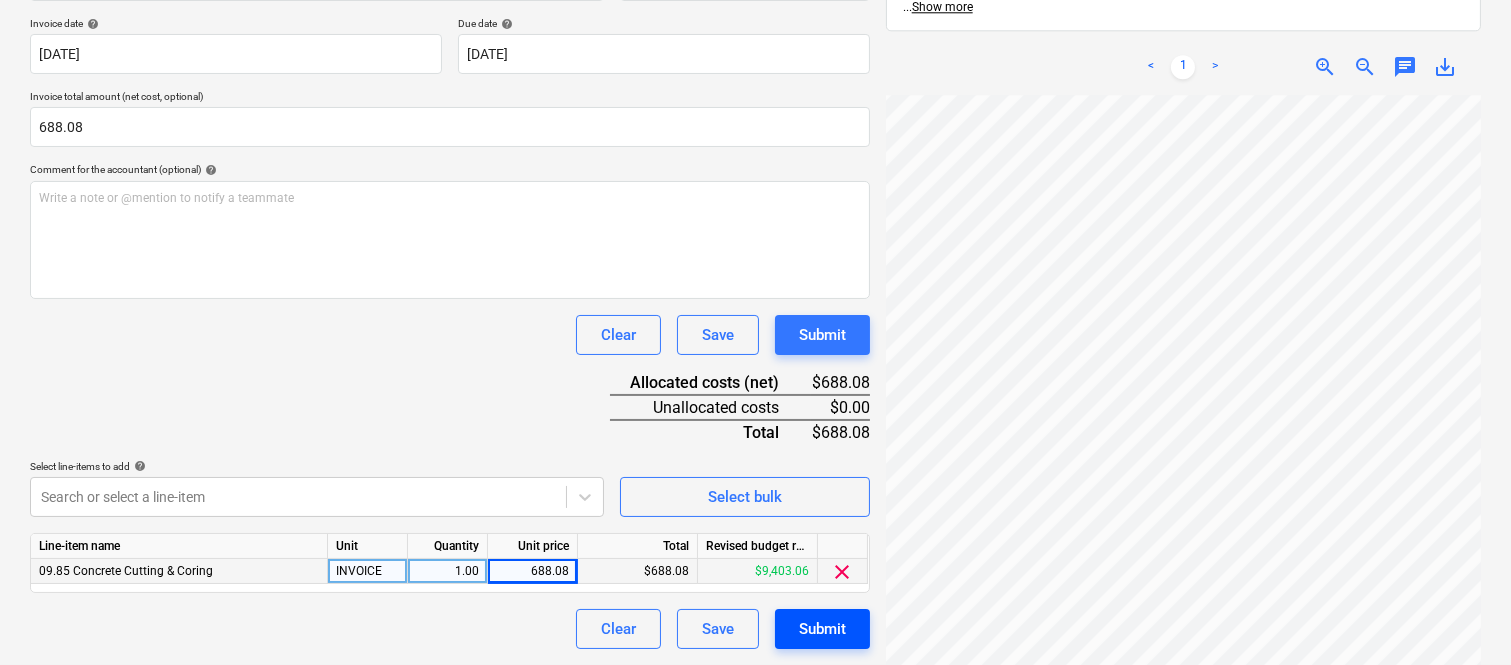 click on "Submit" at bounding box center (822, 629) 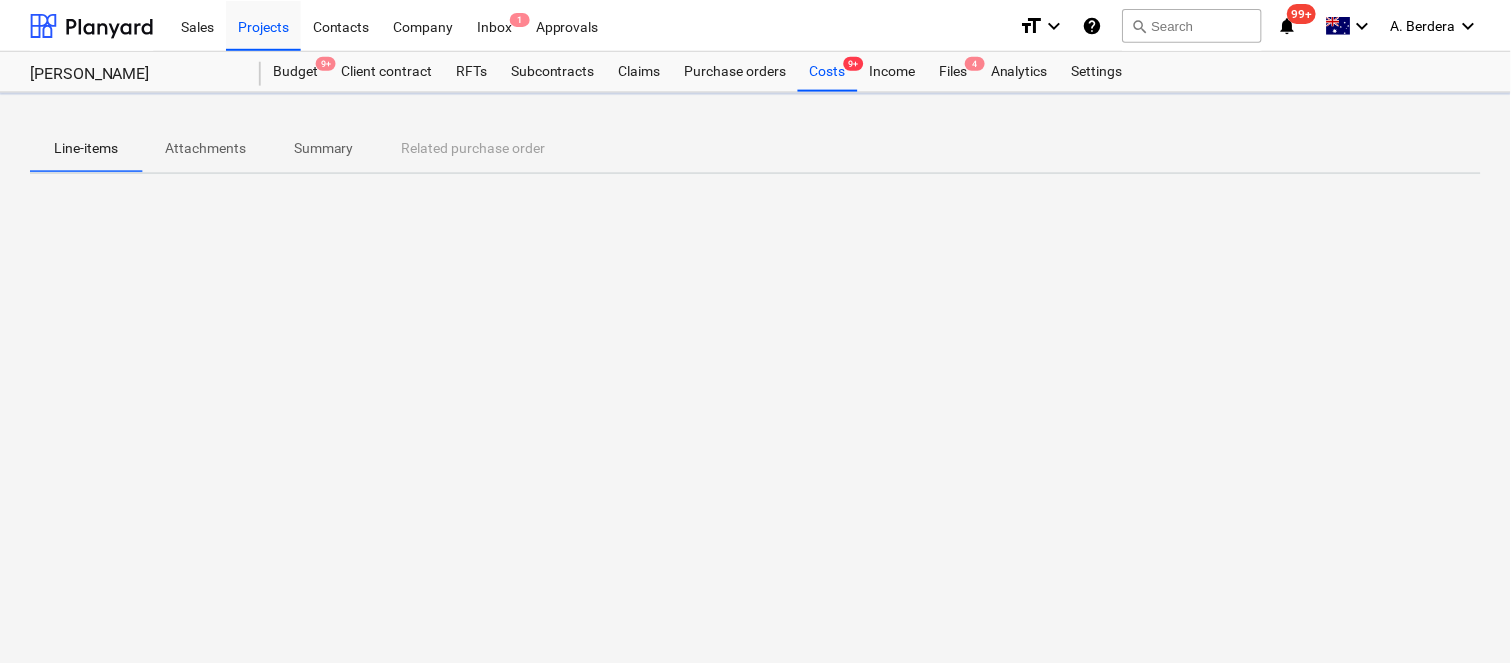 scroll, scrollTop: 0, scrollLeft: 0, axis: both 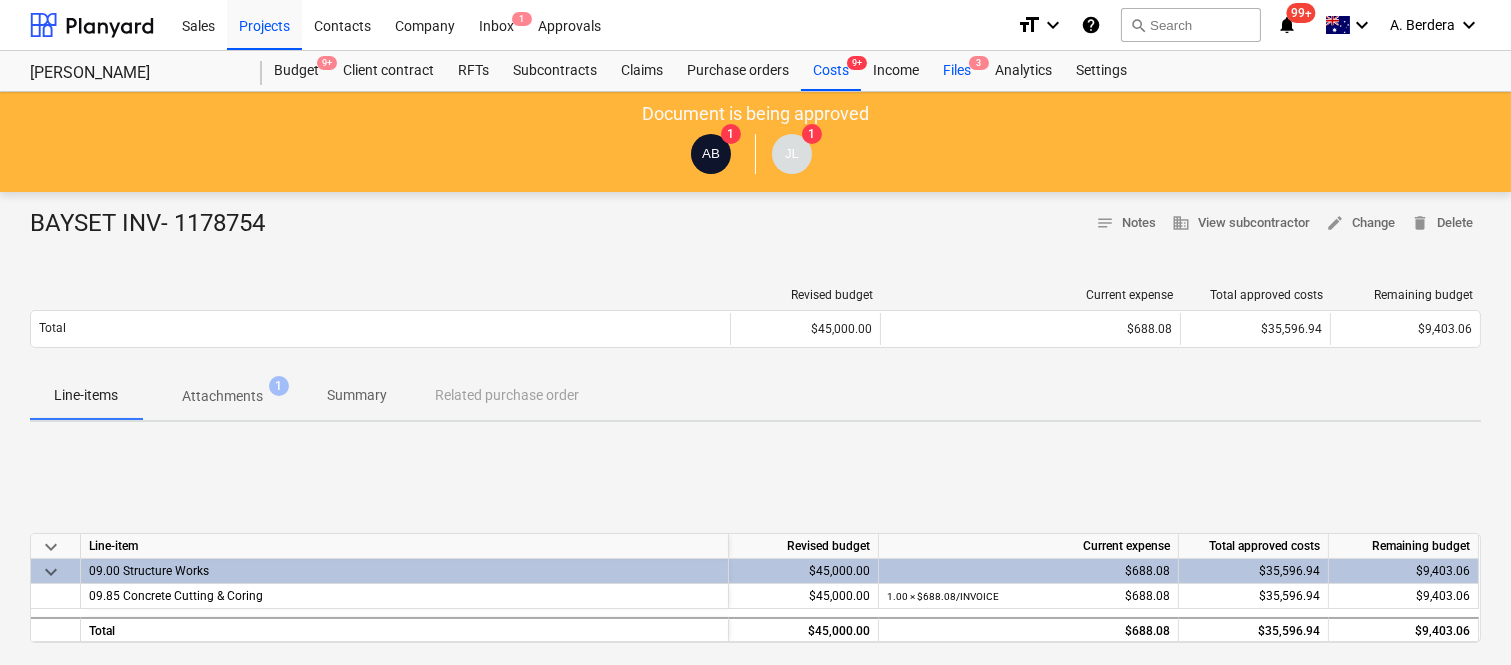 click on "Files 3" at bounding box center (957, 71) 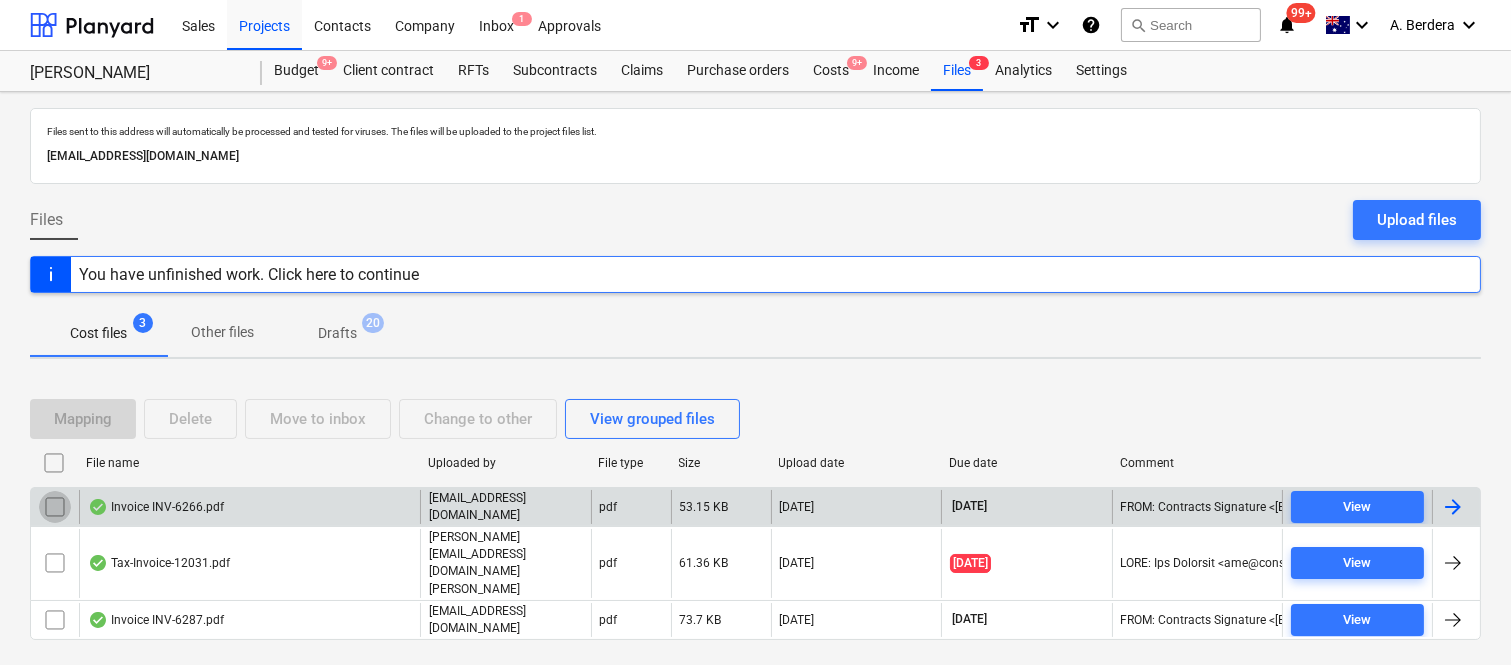 click at bounding box center (55, 507) 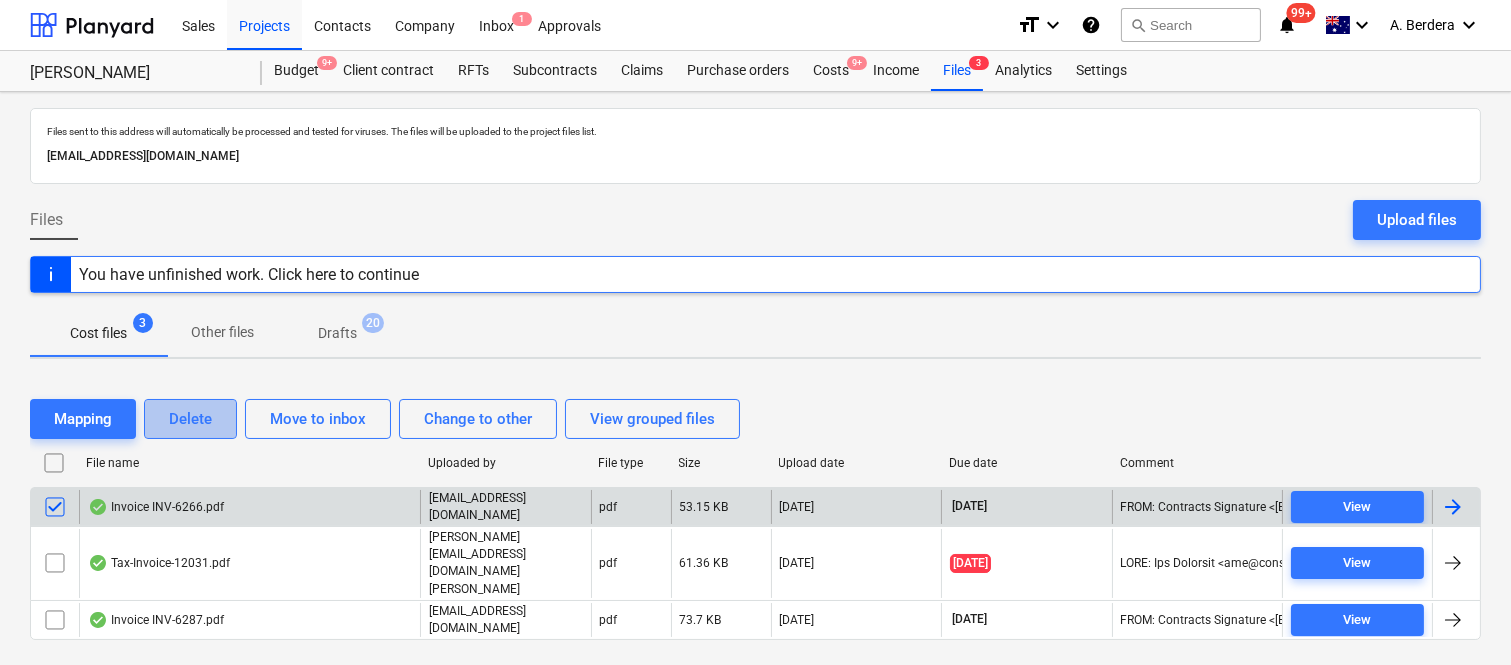click on "Delete" at bounding box center [190, 419] 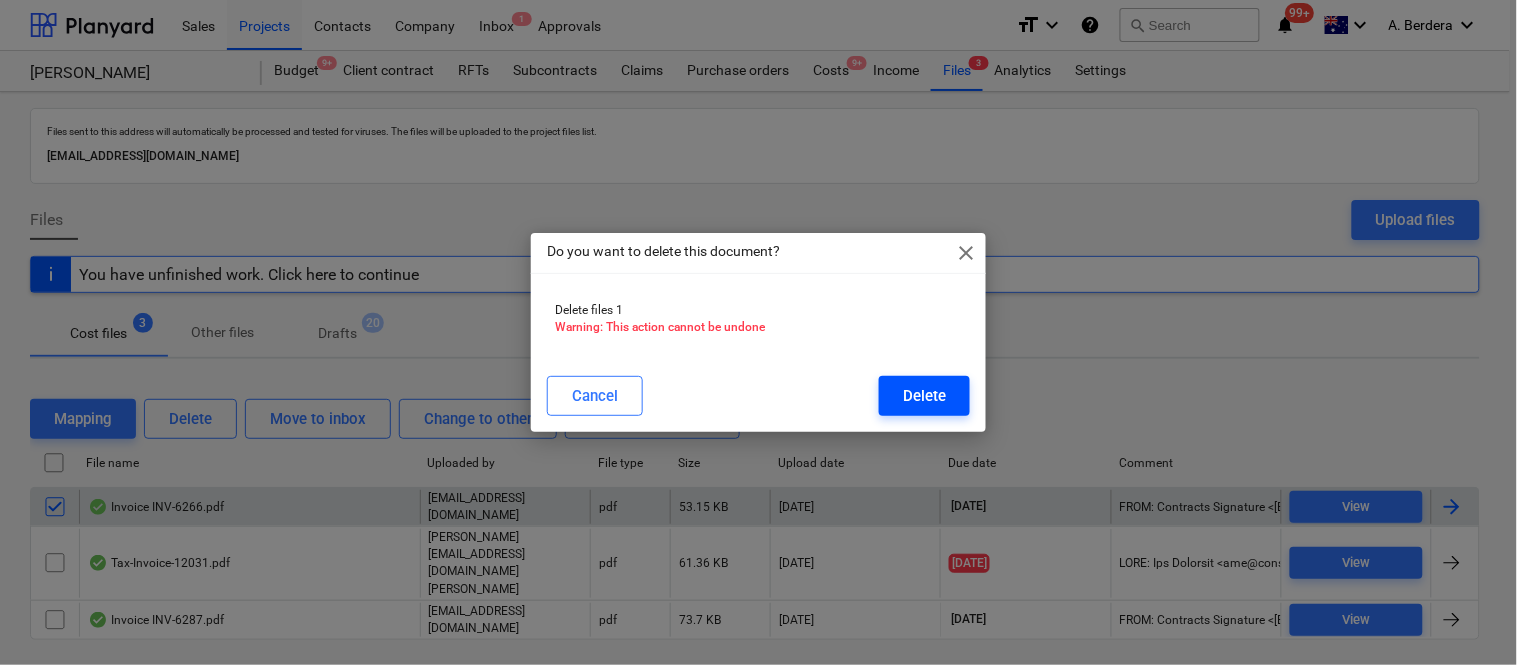 click on "Delete" at bounding box center [924, 396] 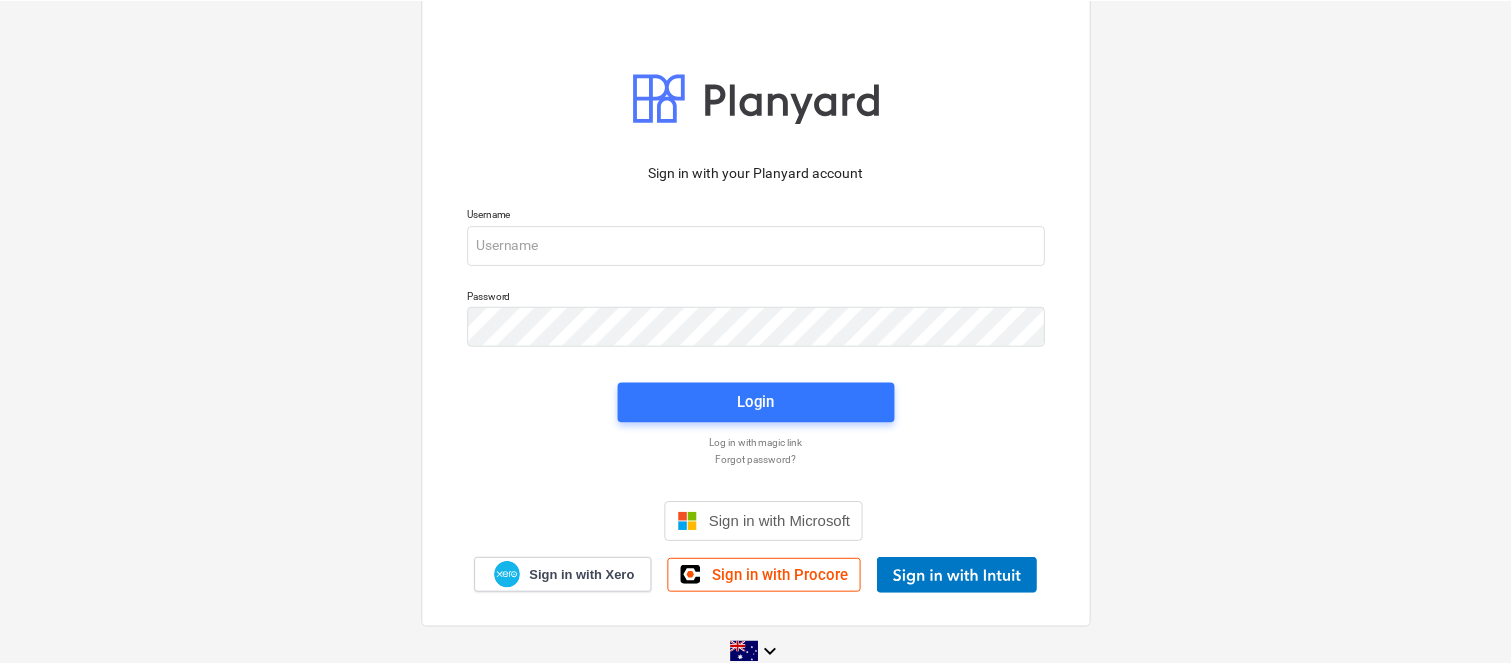 scroll, scrollTop: 0, scrollLeft: 0, axis: both 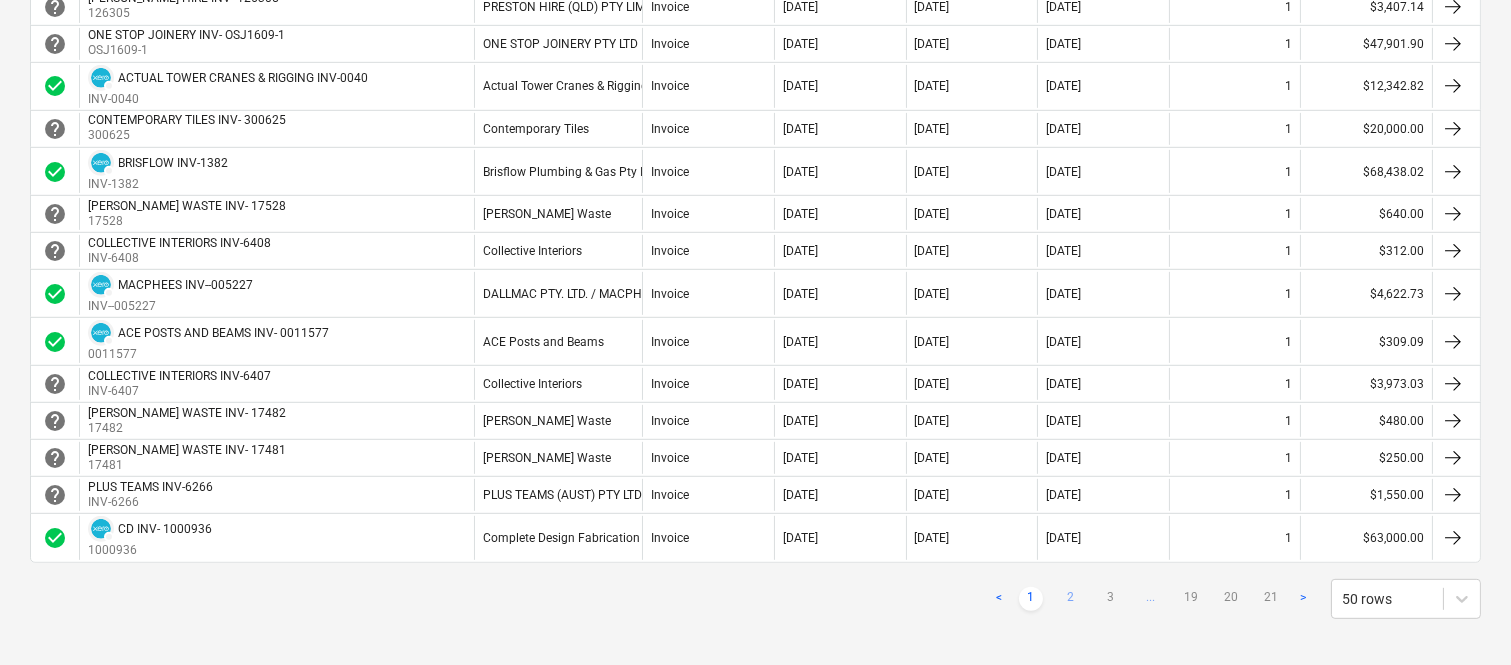click on "2" at bounding box center [1071, 599] 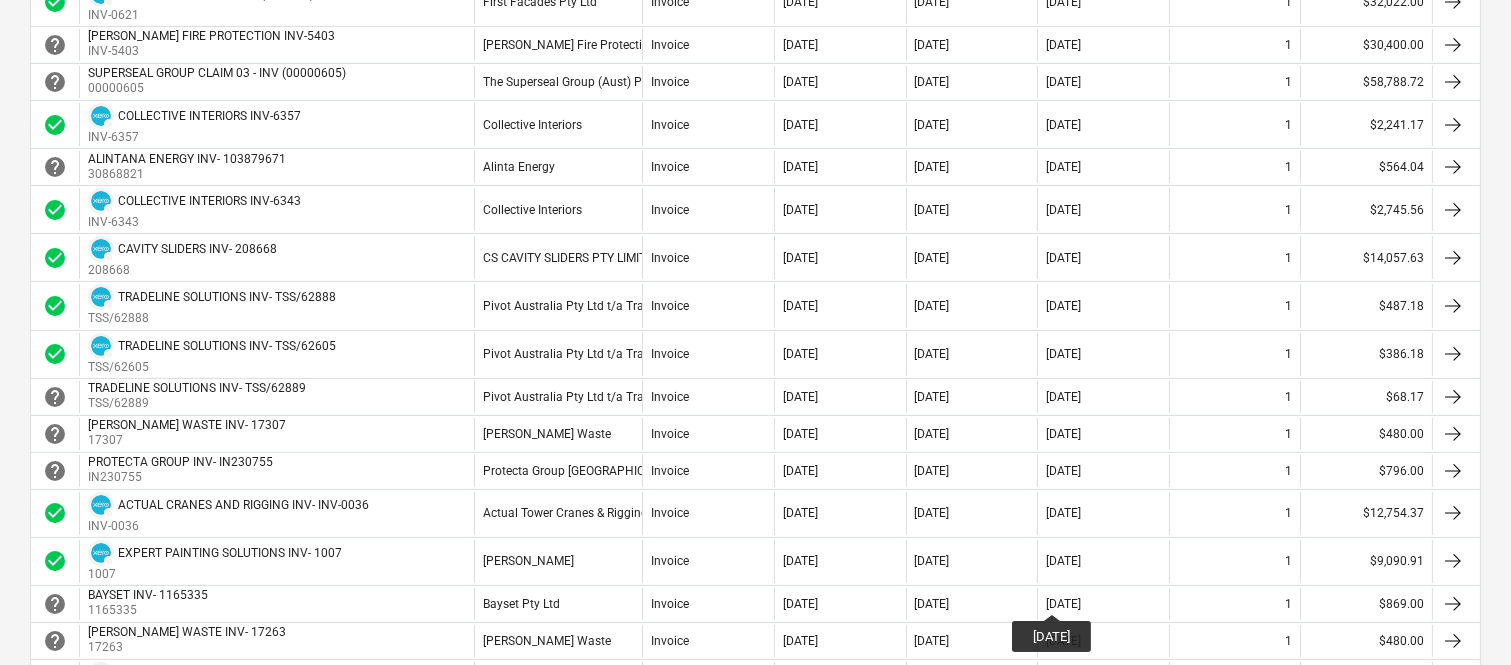 scroll, scrollTop: 977, scrollLeft: 0, axis: vertical 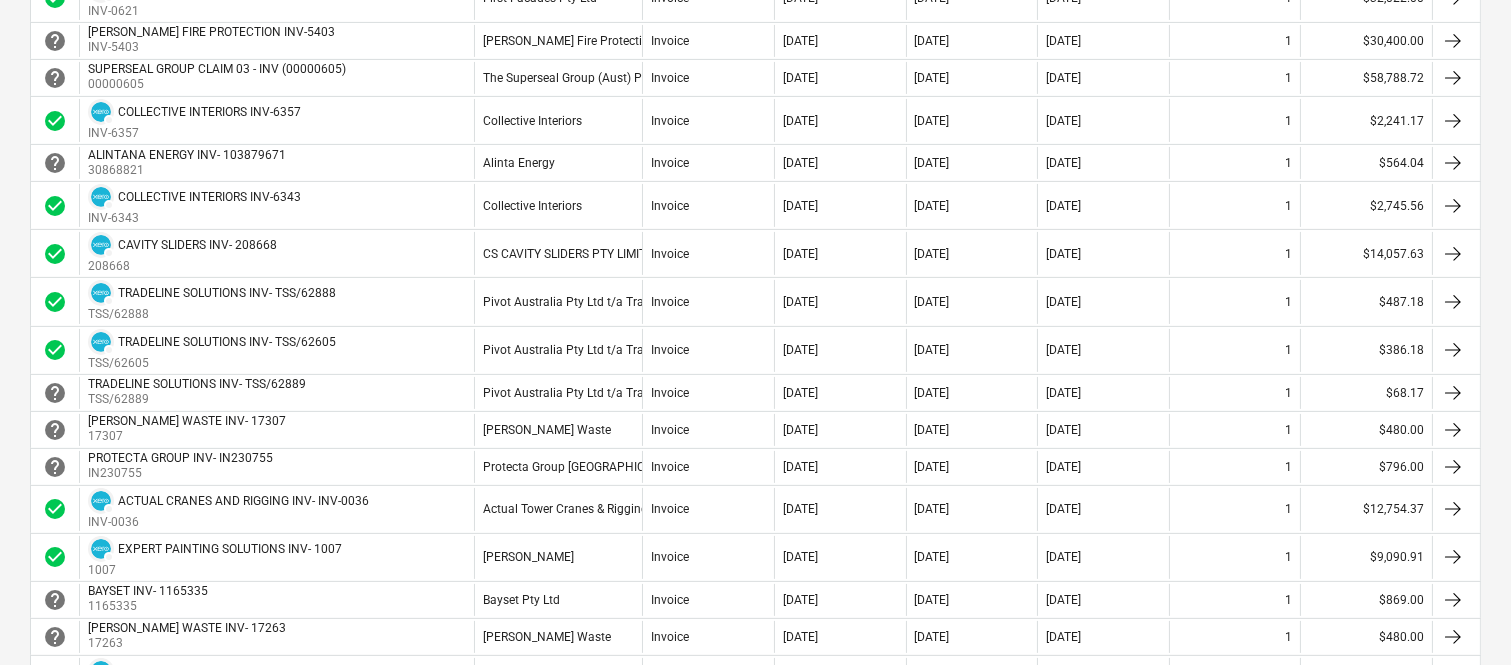 click on "30 Jul 2025" at bounding box center (1063, 600) 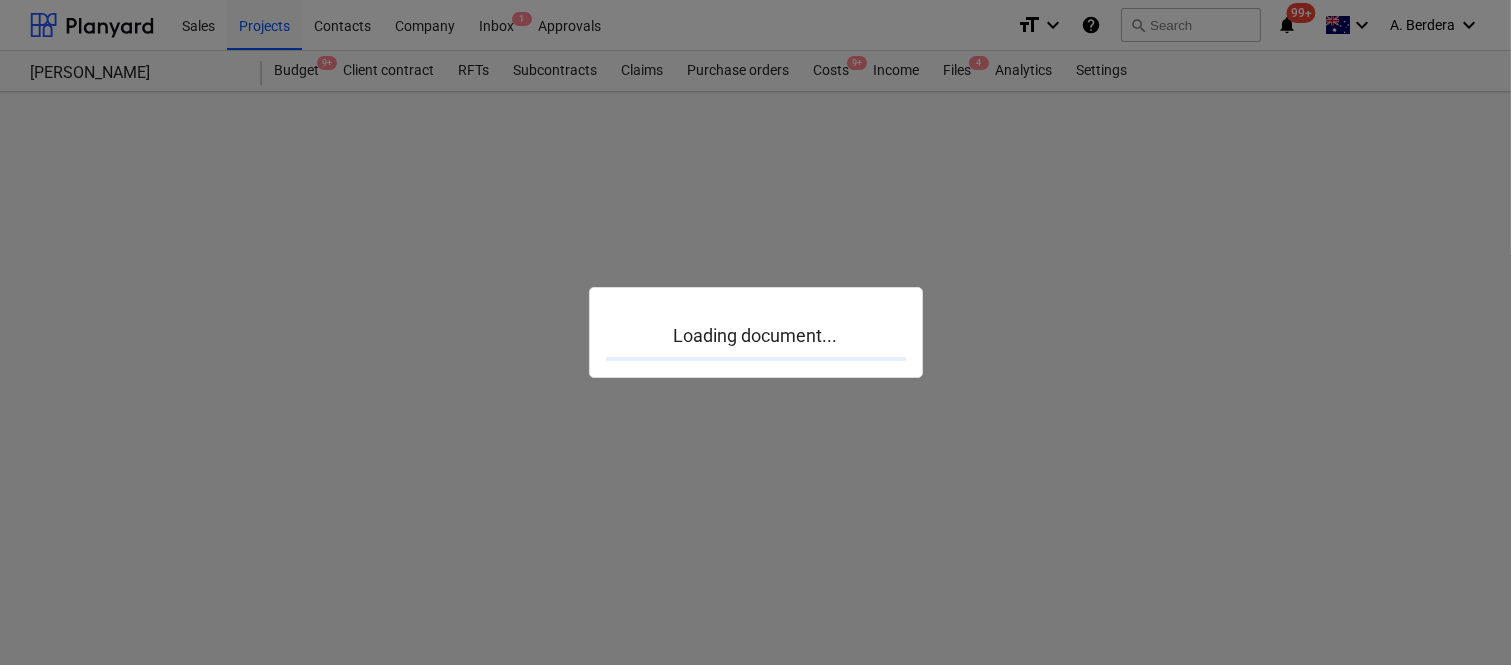 scroll, scrollTop: 0, scrollLeft: 0, axis: both 